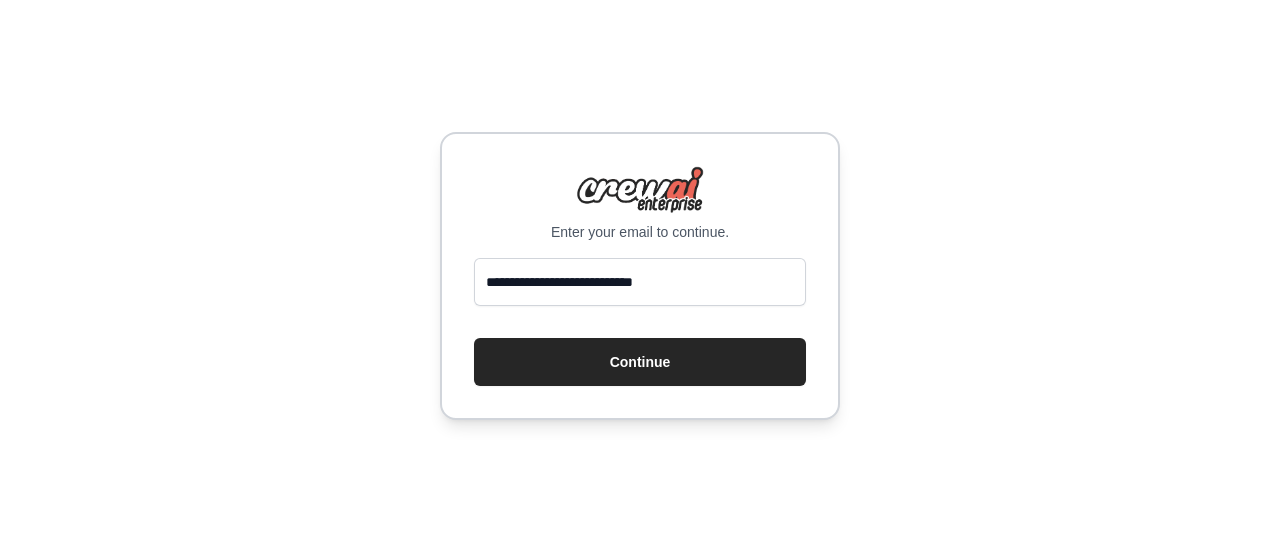 scroll, scrollTop: 0, scrollLeft: 0, axis: both 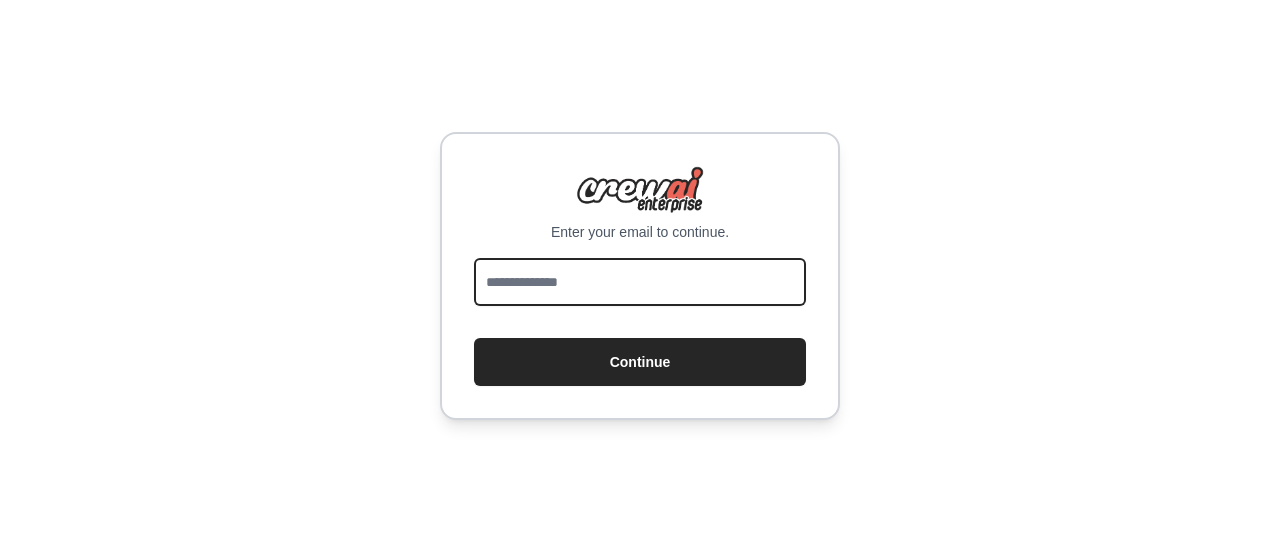 drag, startPoint x: 0, startPoint y: 0, endPoint x: 582, endPoint y: 271, distance: 642.0008 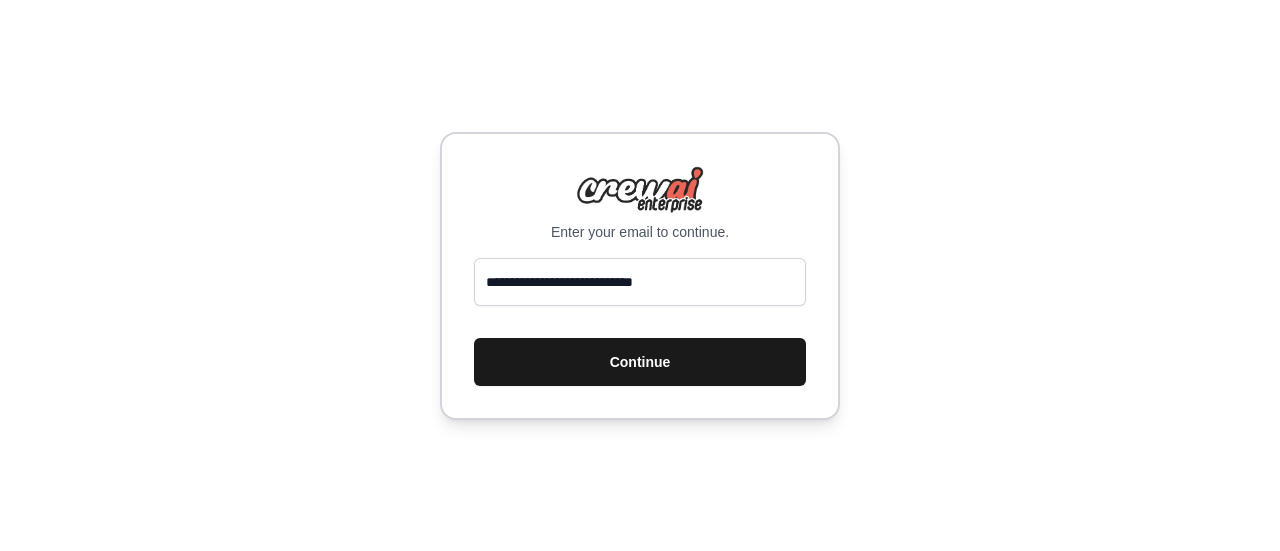click on "Continue" at bounding box center [640, 362] 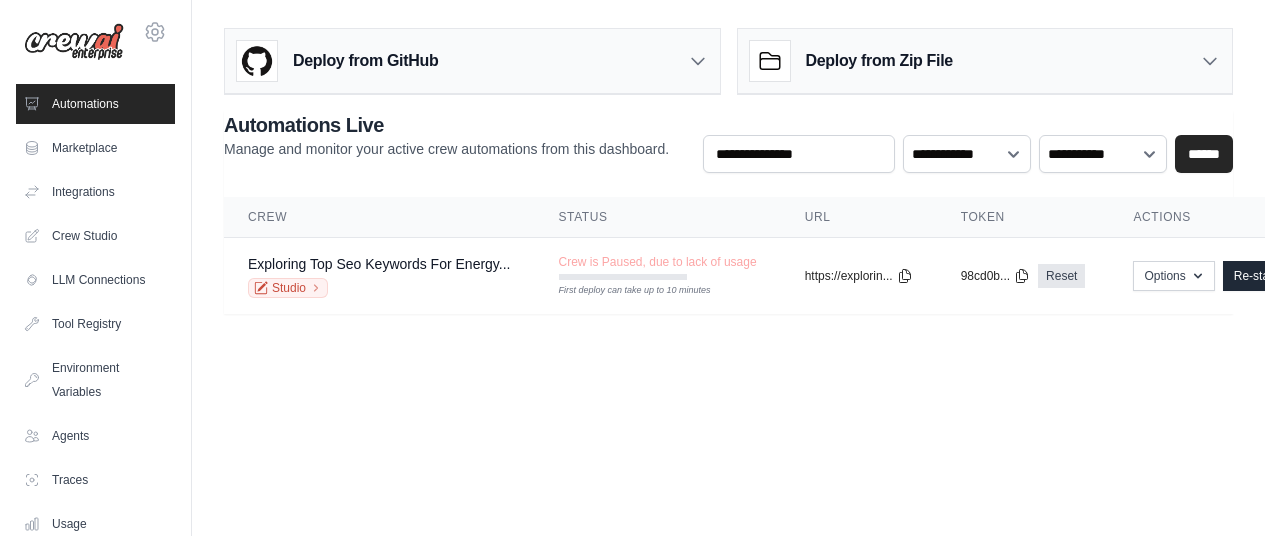 scroll, scrollTop: 0, scrollLeft: 0, axis: both 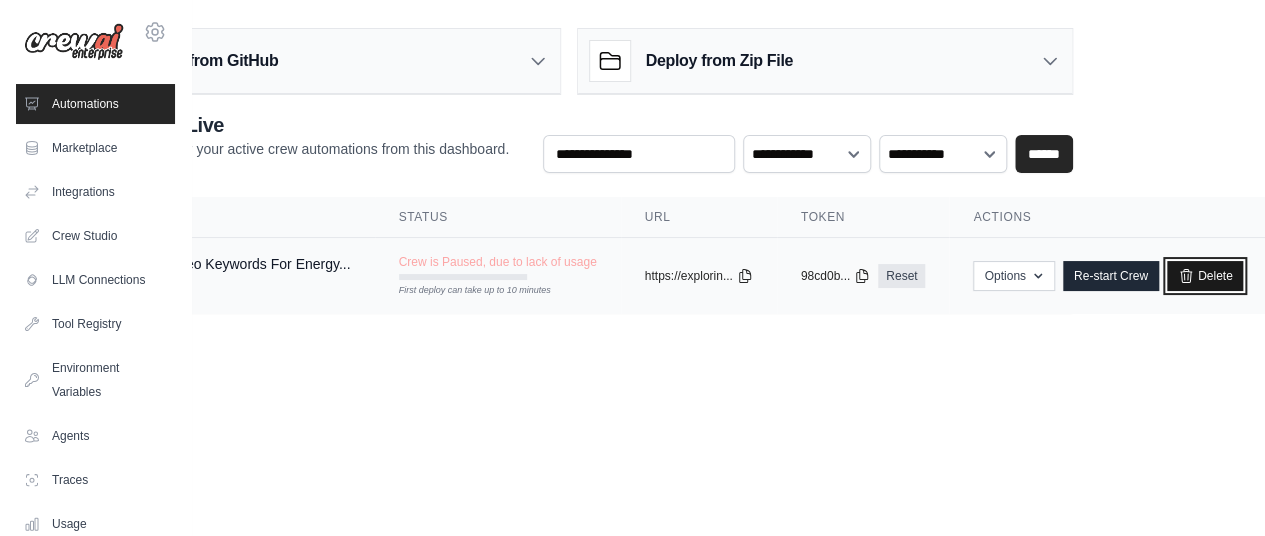 click on "Delete" at bounding box center [1205, 276] 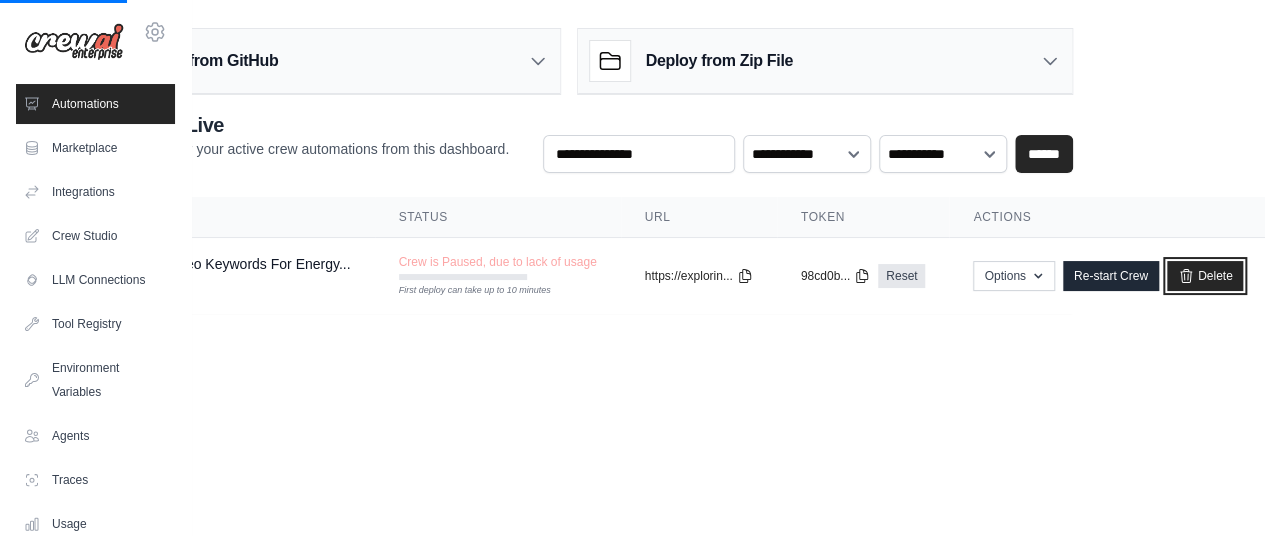 scroll, scrollTop: 0, scrollLeft: 0, axis: both 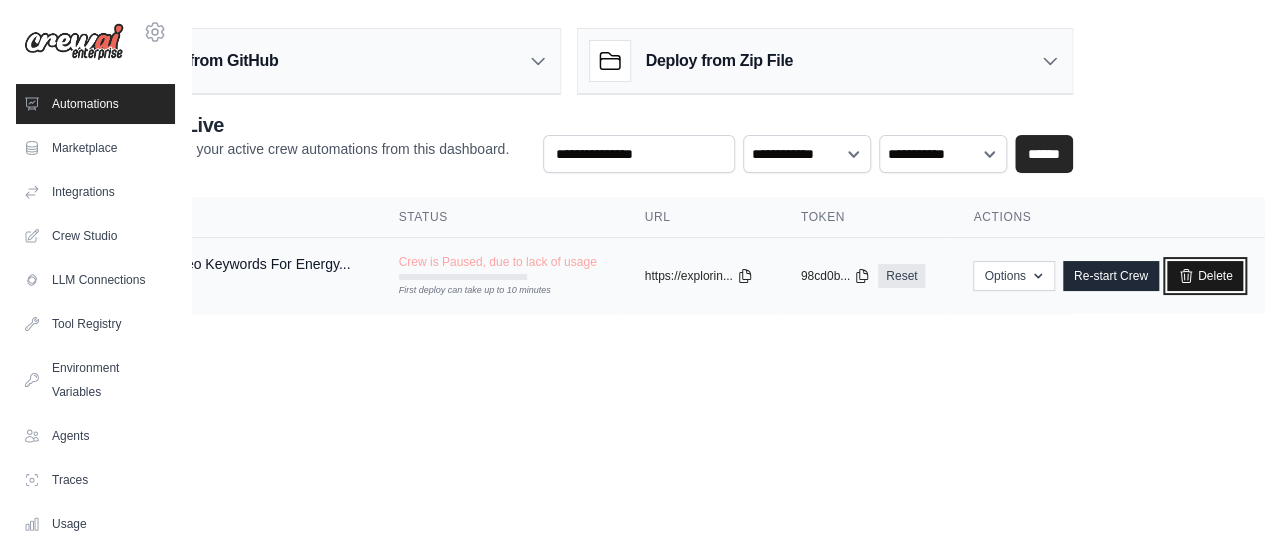 click on "Delete" at bounding box center [1205, 276] 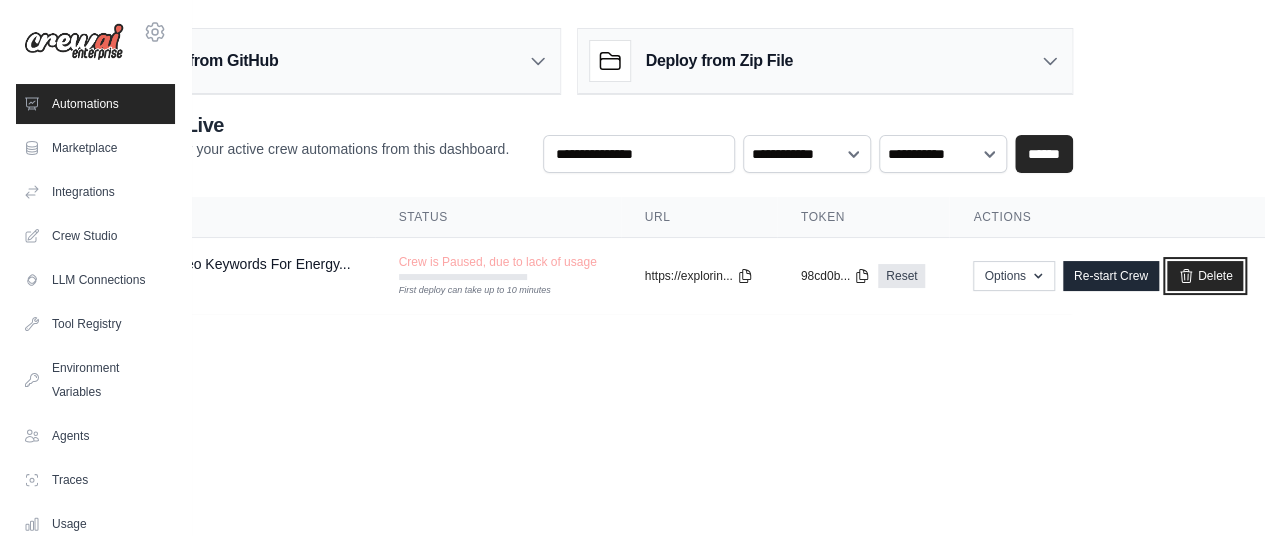 scroll, scrollTop: 0, scrollLeft: 0, axis: both 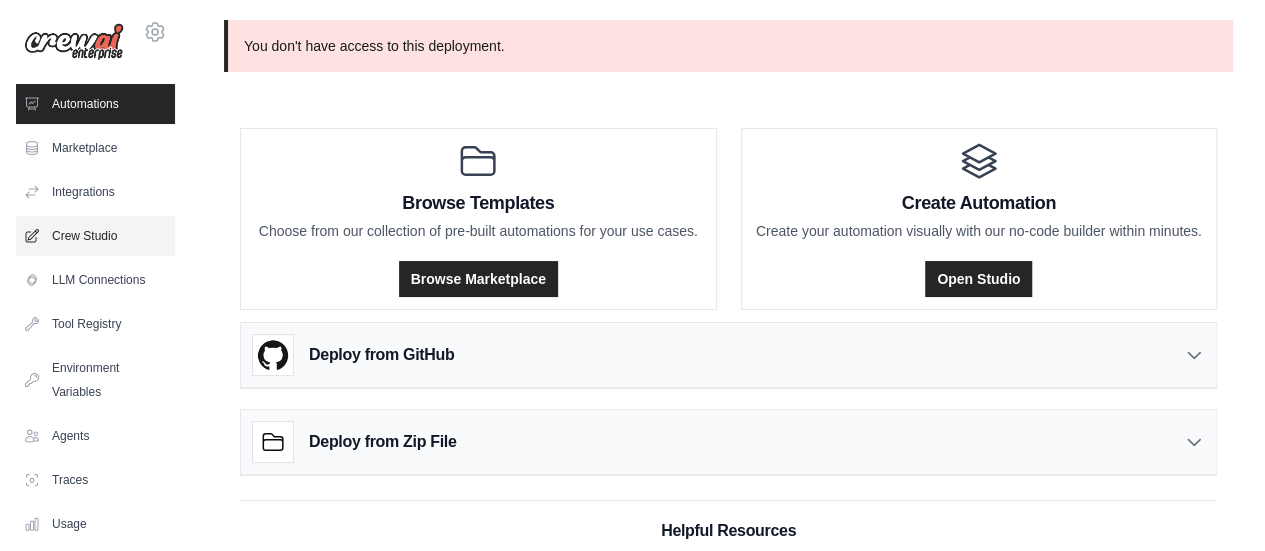 click on "Crew Studio" at bounding box center (95, 236) 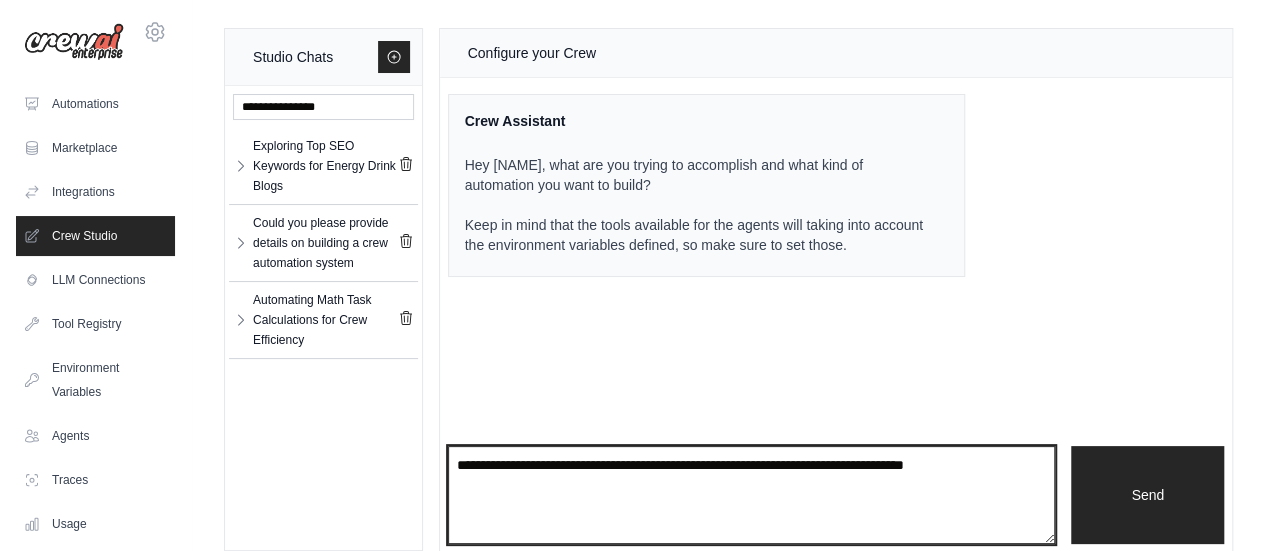 click at bounding box center [752, 495] 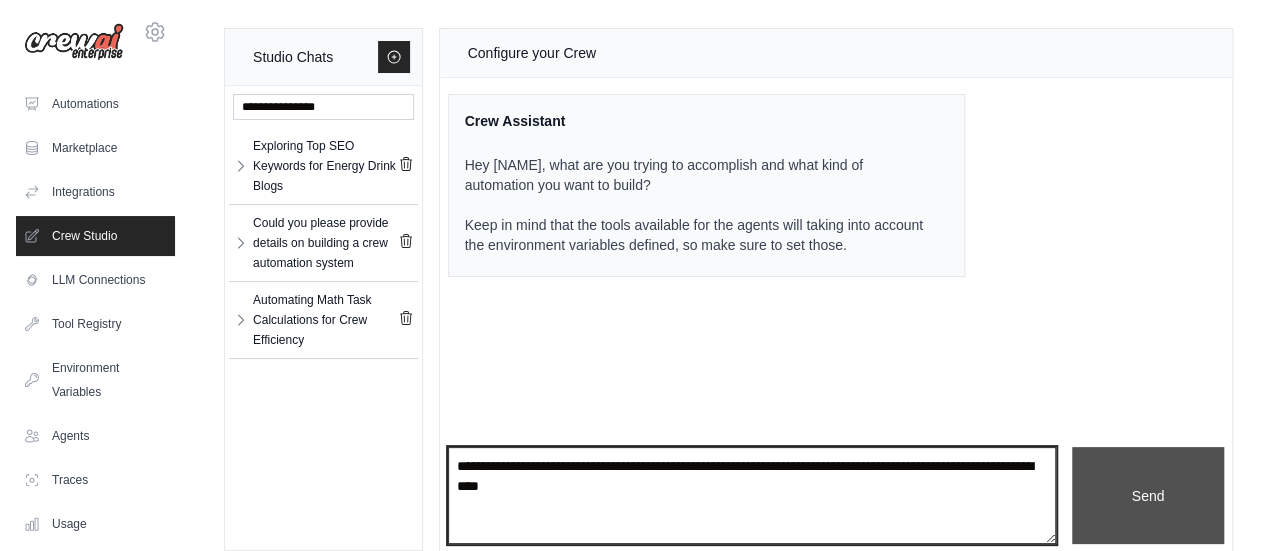 type on "**********" 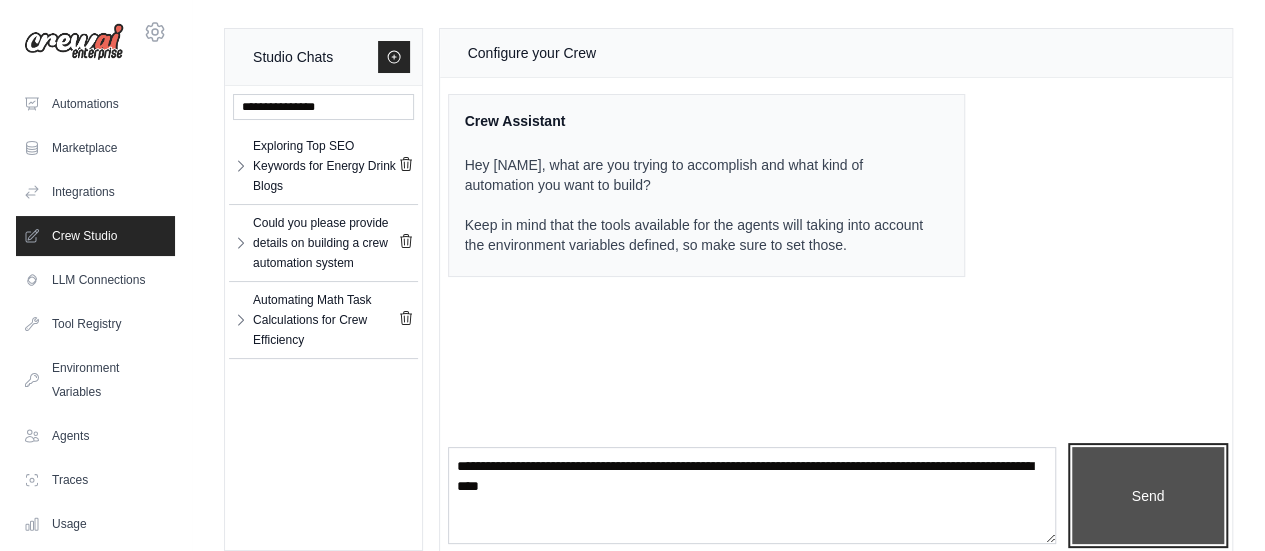 click on "Send" at bounding box center [1148, 495] 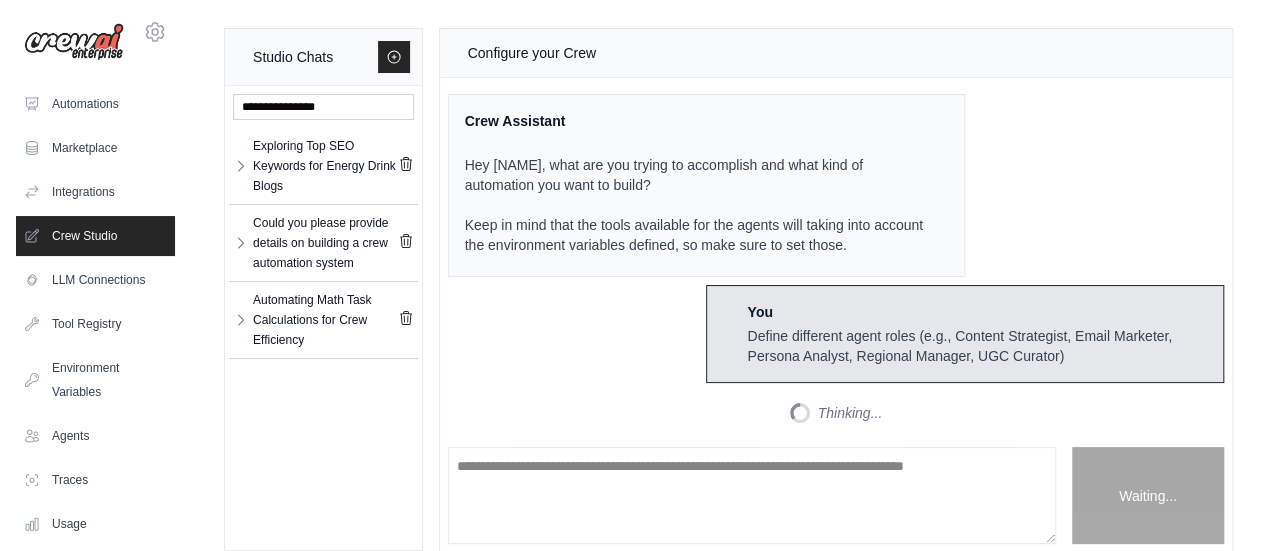 scroll, scrollTop: 805, scrollLeft: 0, axis: vertical 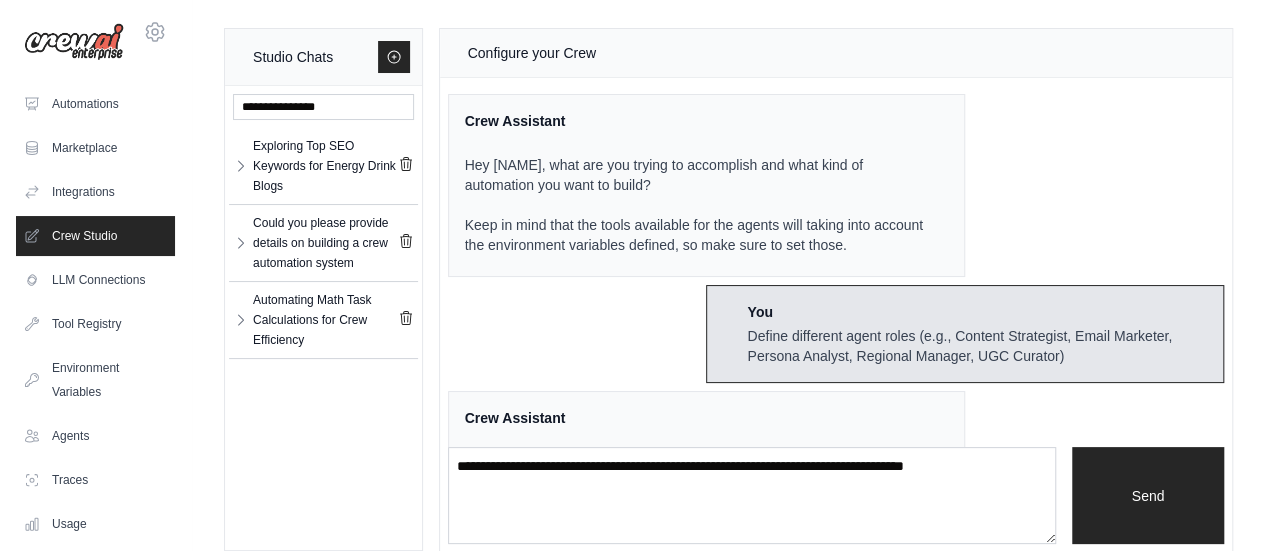 click on "Configure your Crew" at bounding box center (532, 53) 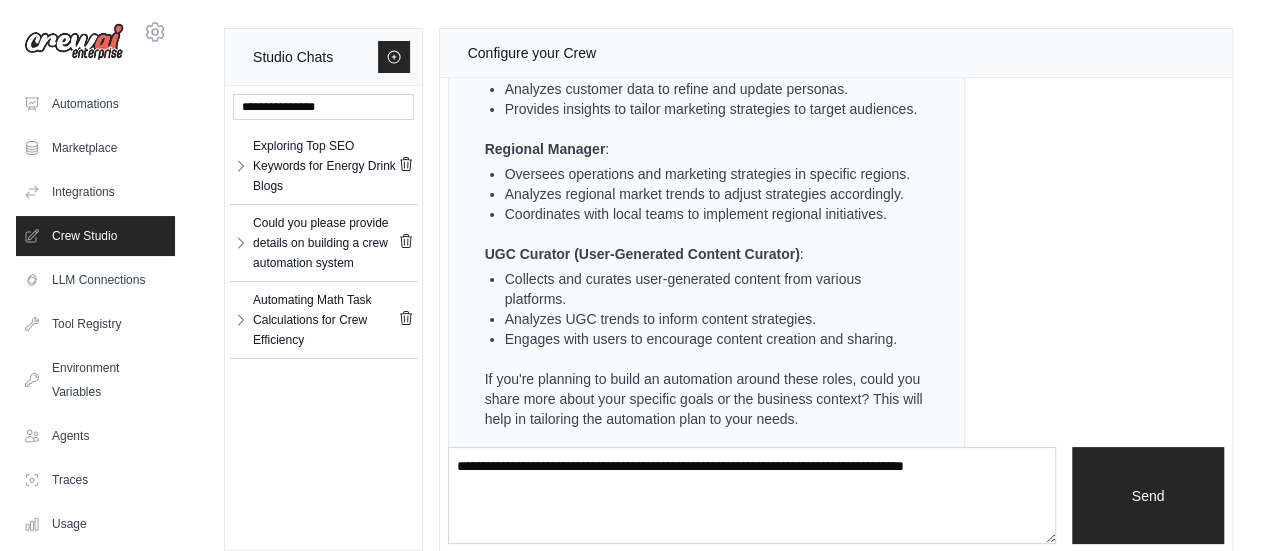 scroll, scrollTop: 805, scrollLeft: 0, axis: vertical 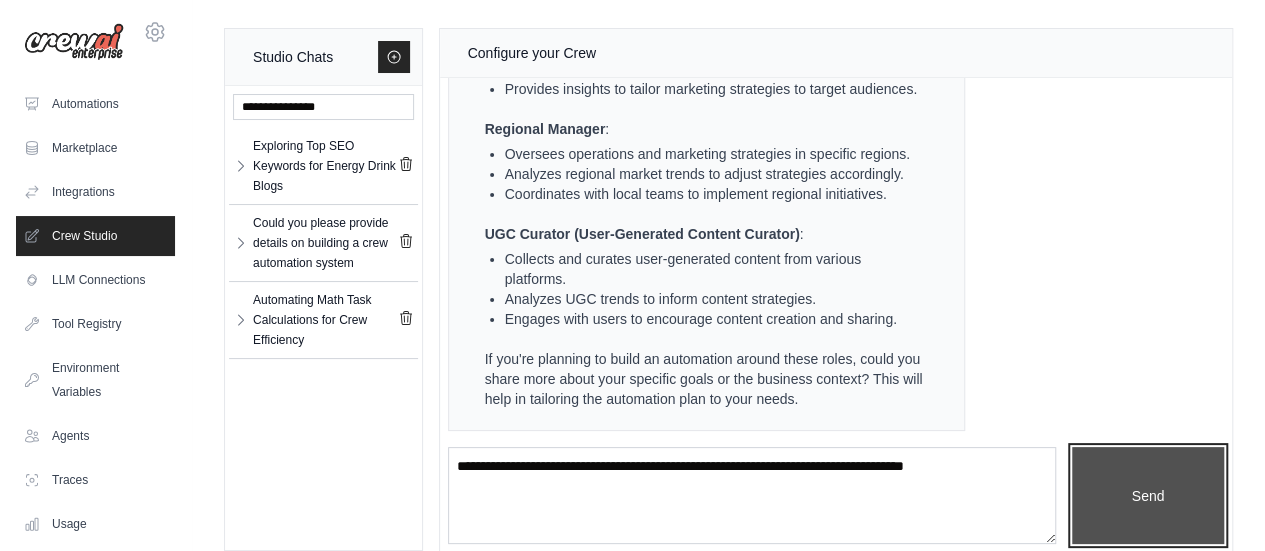 click on "Send" at bounding box center [1148, 495] 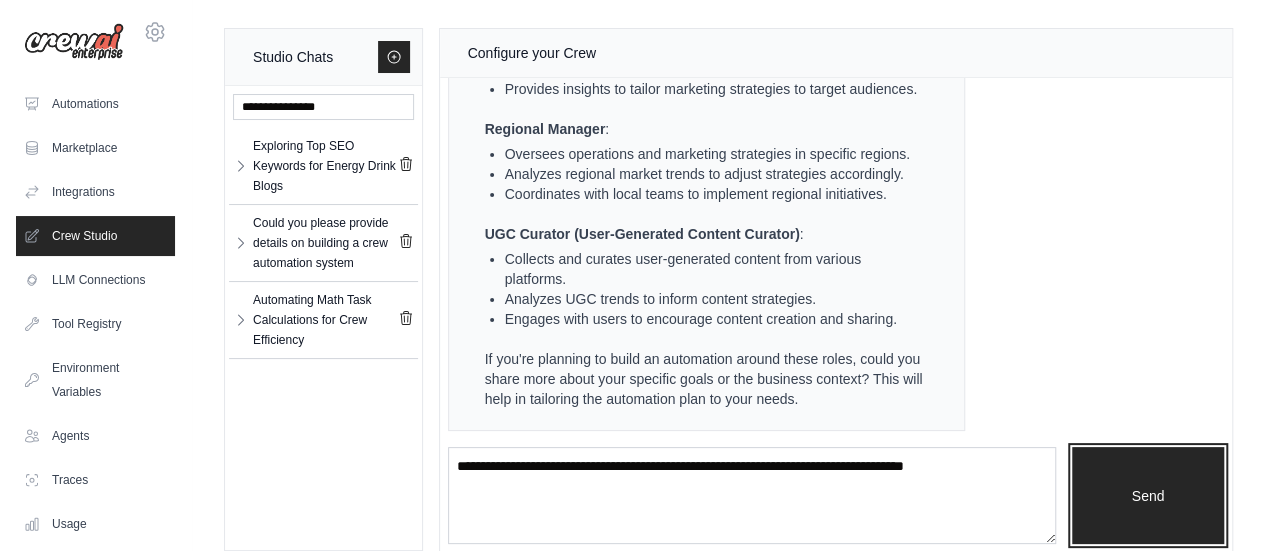 scroll, scrollTop: 804, scrollLeft: 0, axis: vertical 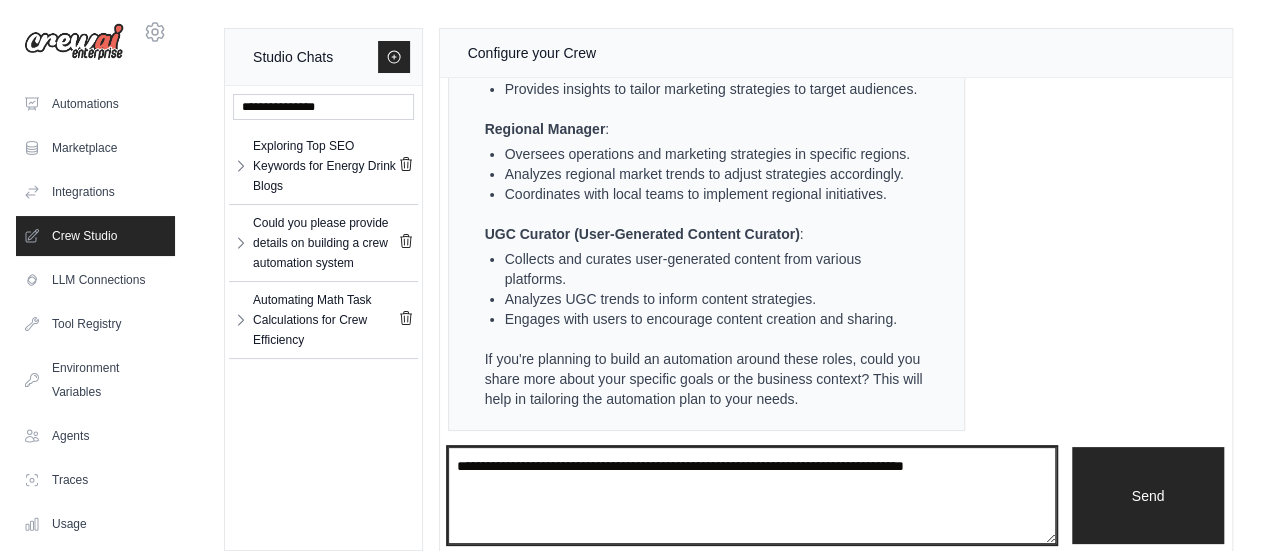 click at bounding box center (752, 495) 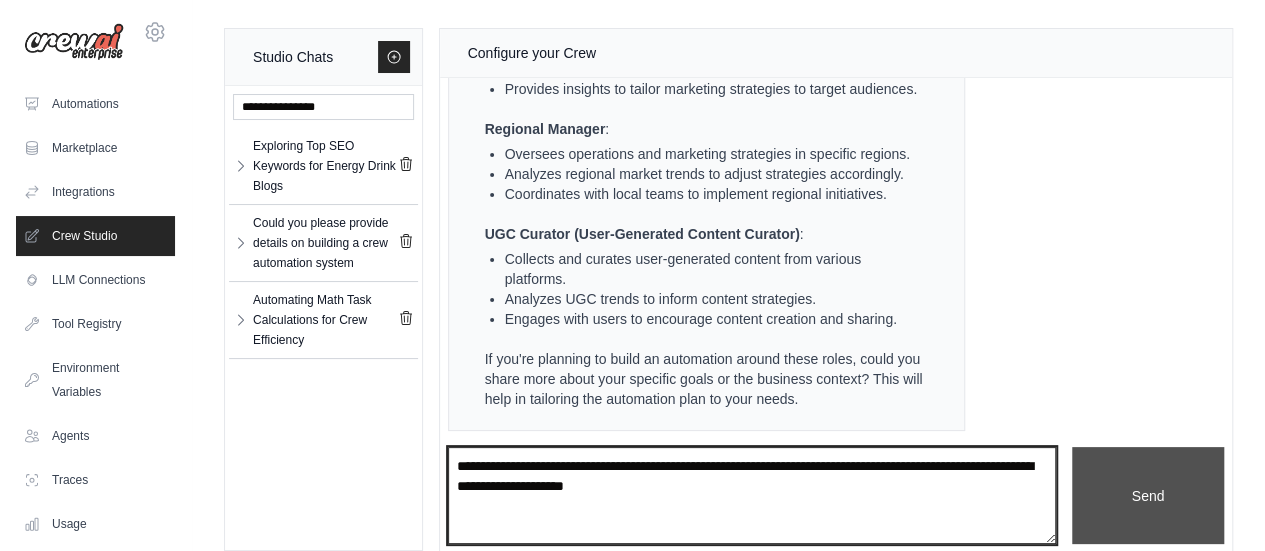 type on "**********" 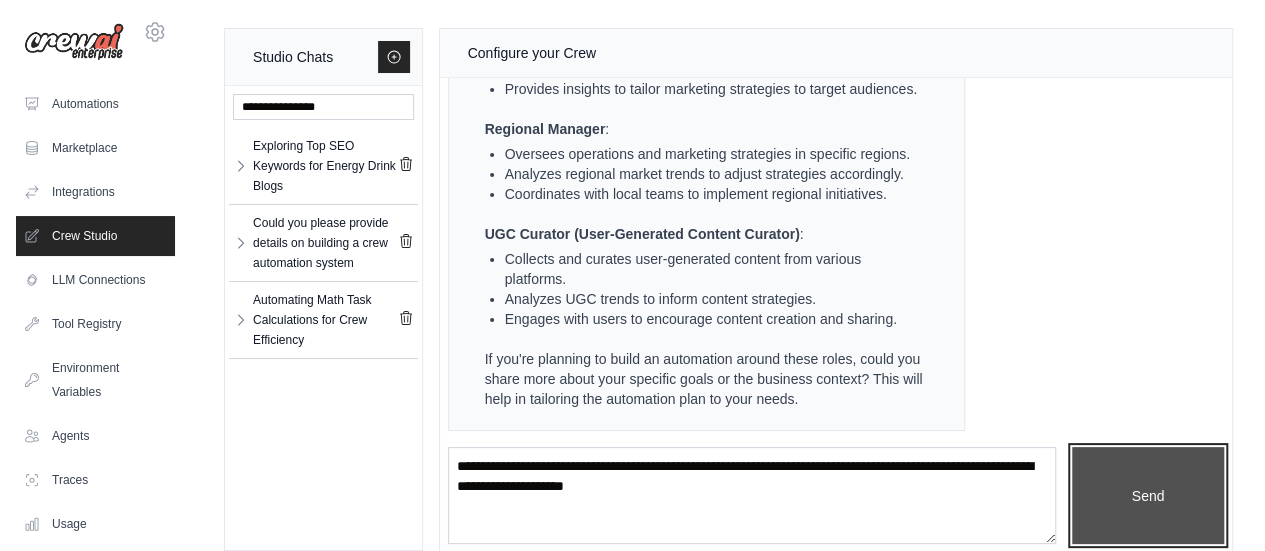 click on "Send" at bounding box center (1148, 495) 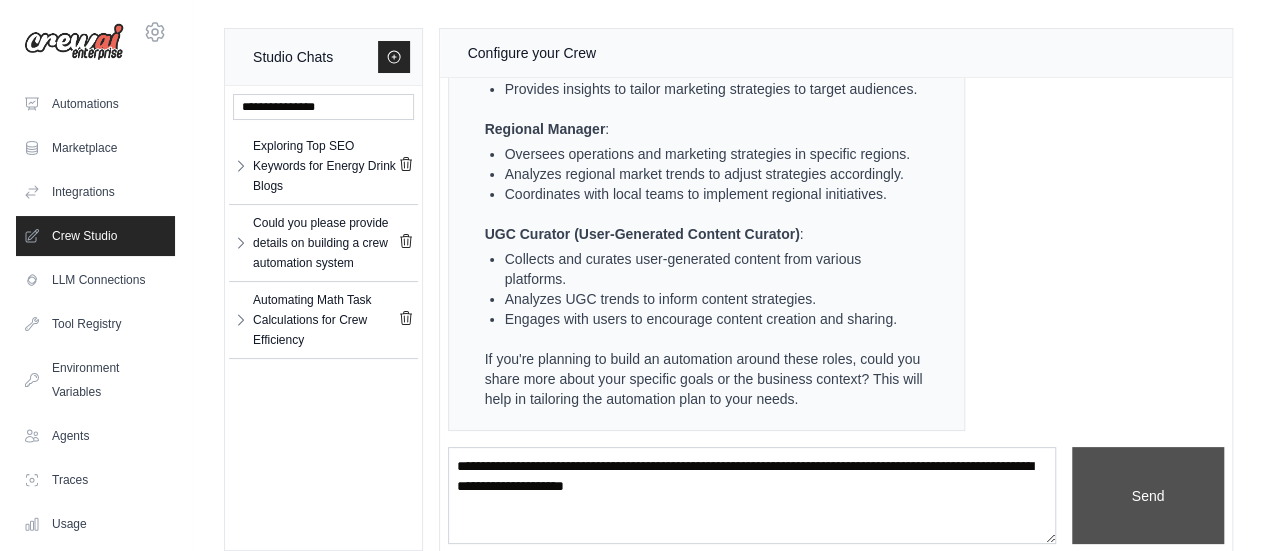 type 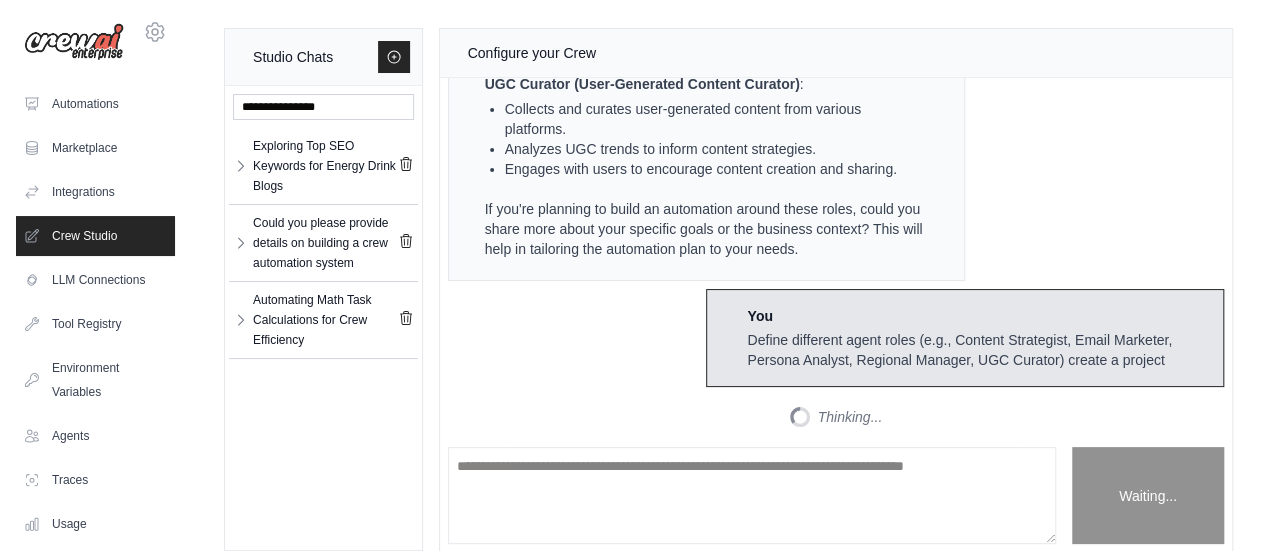 scroll, scrollTop: 2224, scrollLeft: 0, axis: vertical 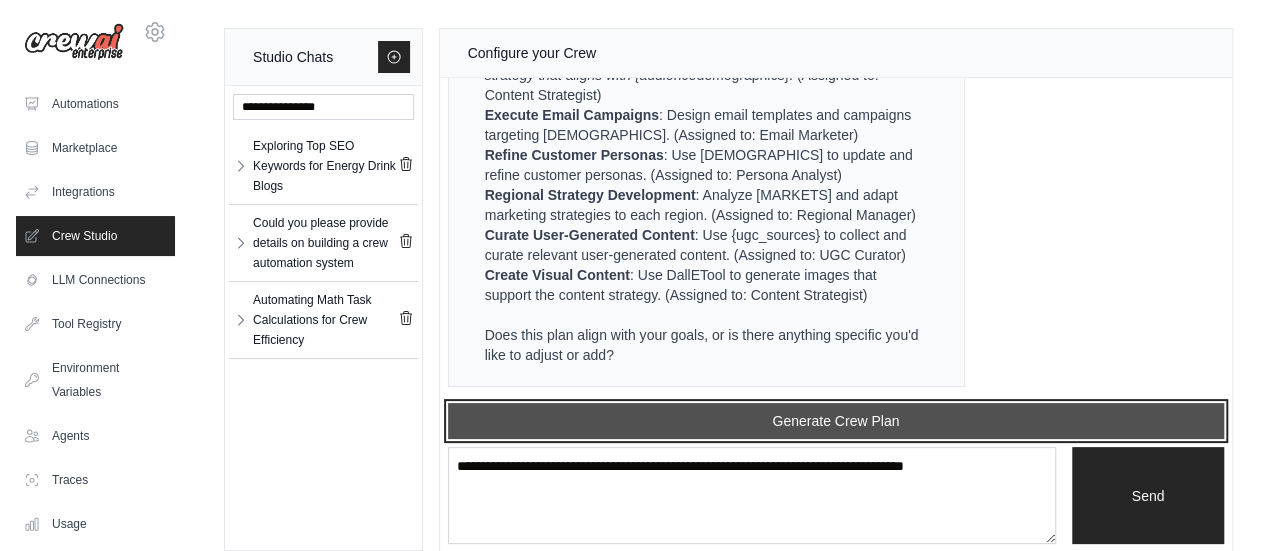 click on "Generate Crew Plan" at bounding box center [836, 421] 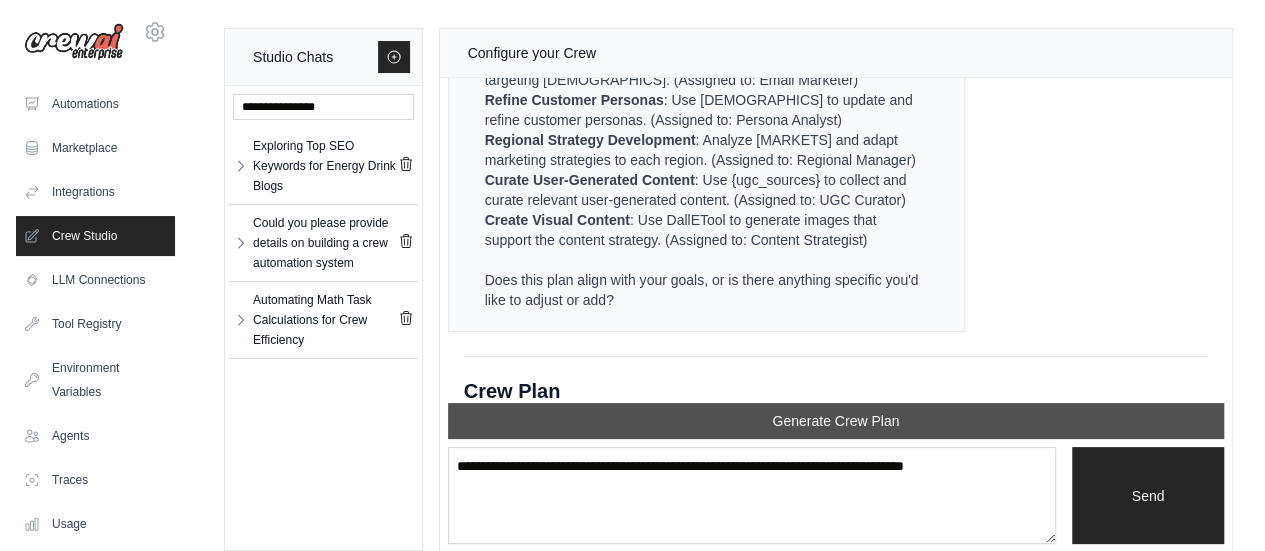 scroll, scrollTop: 3431, scrollLeft: 0, axis: vertical 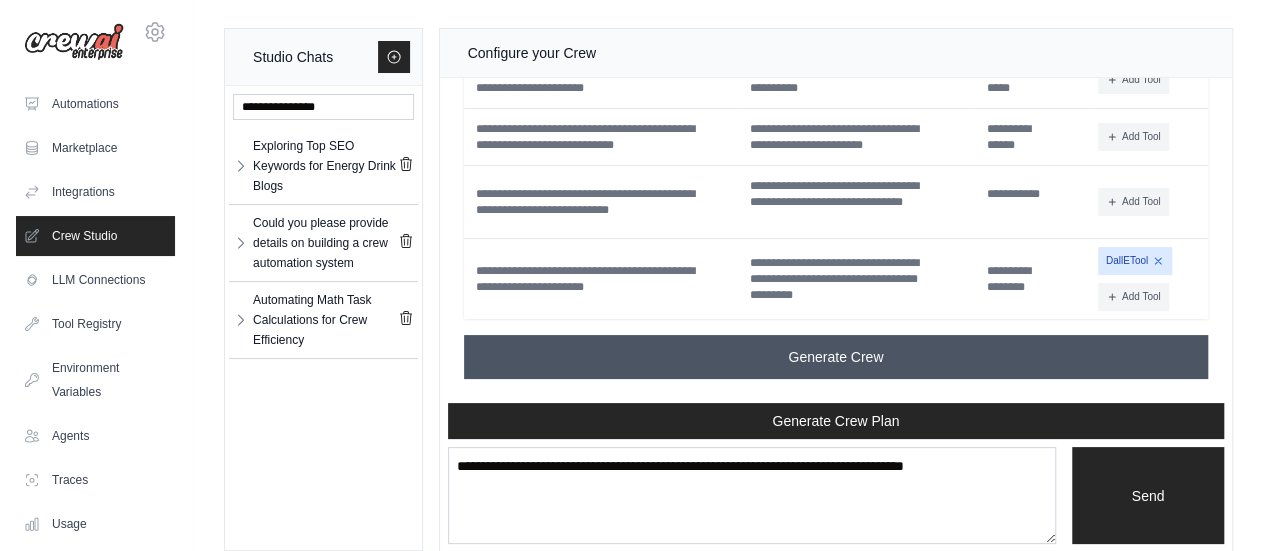 click on "Generate Crew" at bounding box center [836, 357] 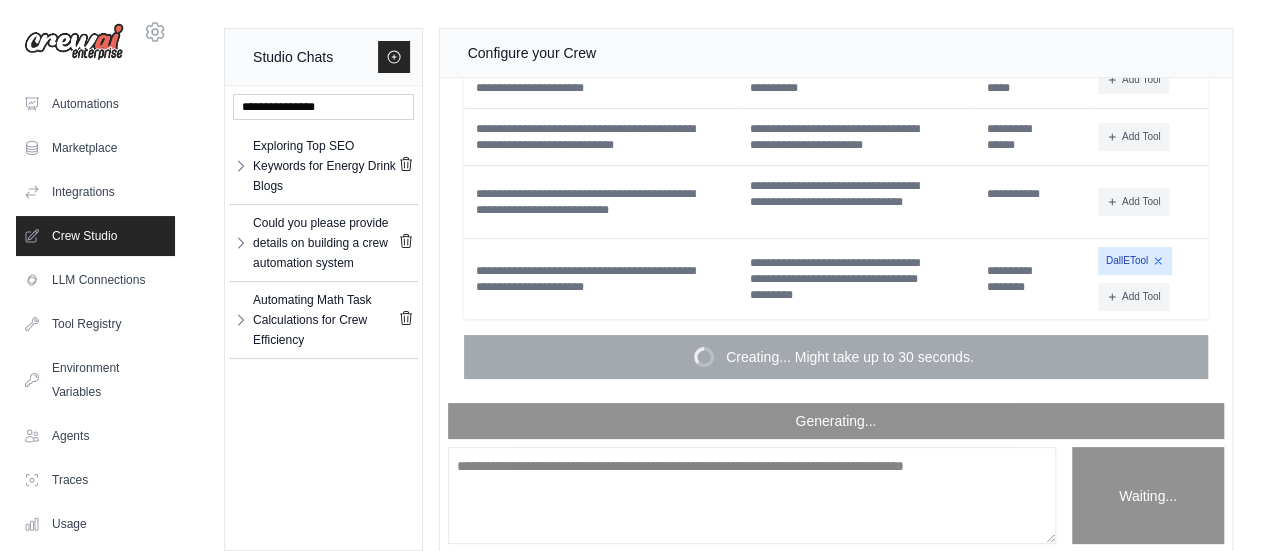 scroll, scrollTop: 3549, scrollLeft: 0, axis: vertical 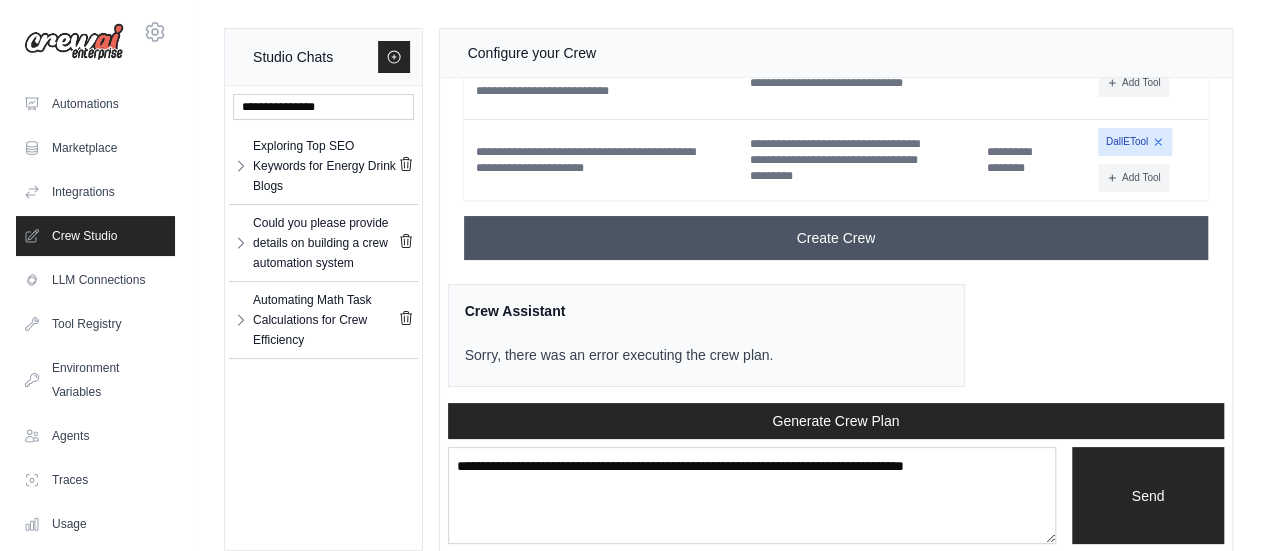 click on "Create Crew" at bounding box center (836, 238) 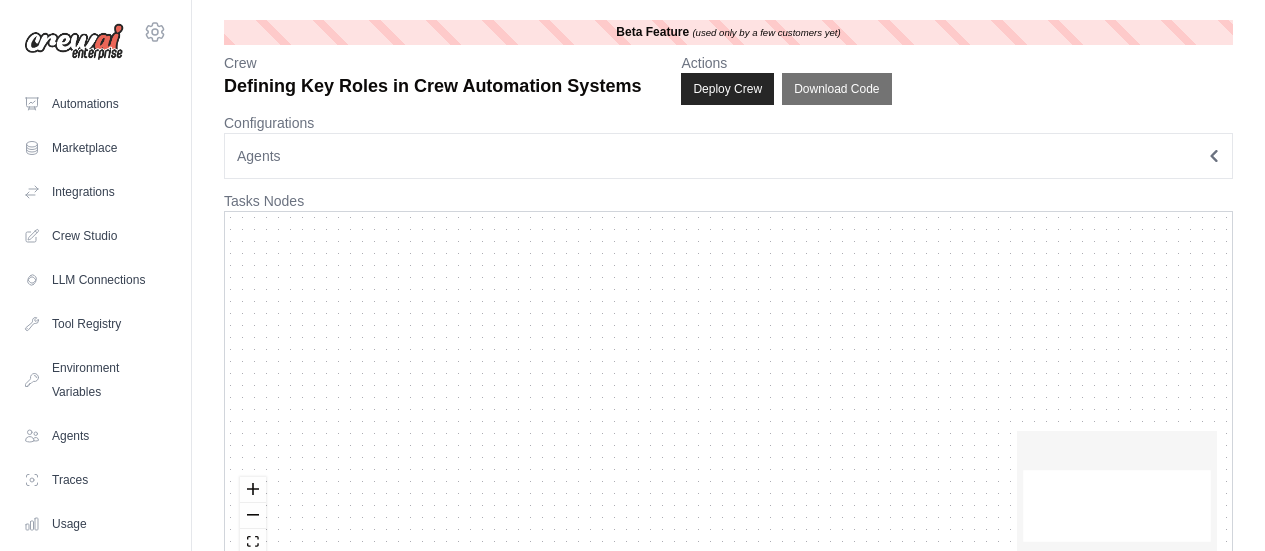 scroll, scrollTop: 0, scrollLeft: 0, axis: both 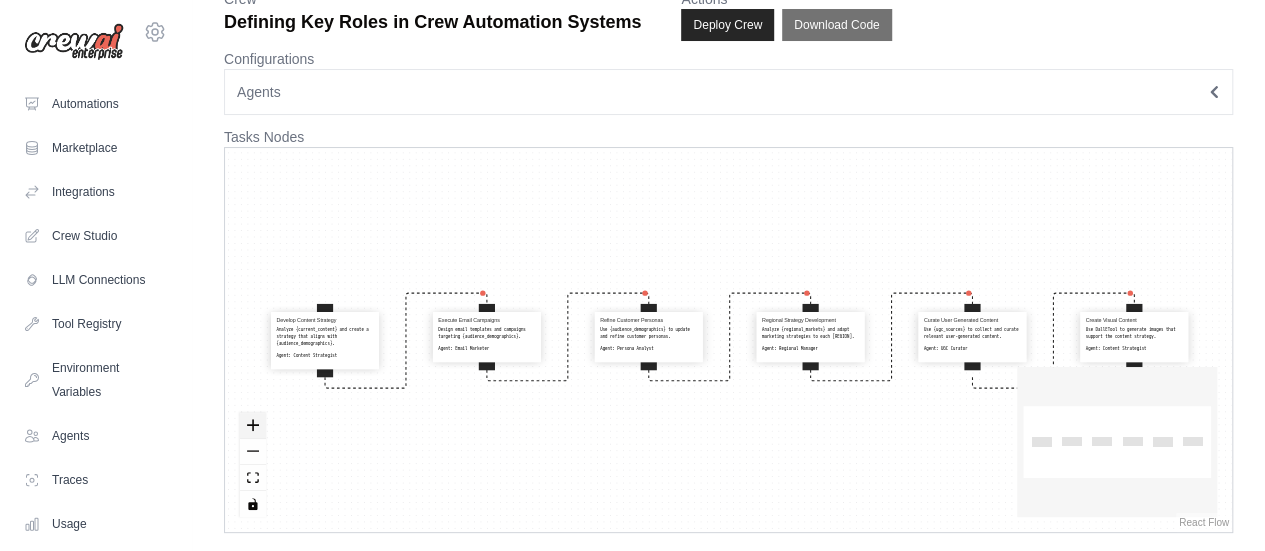 click 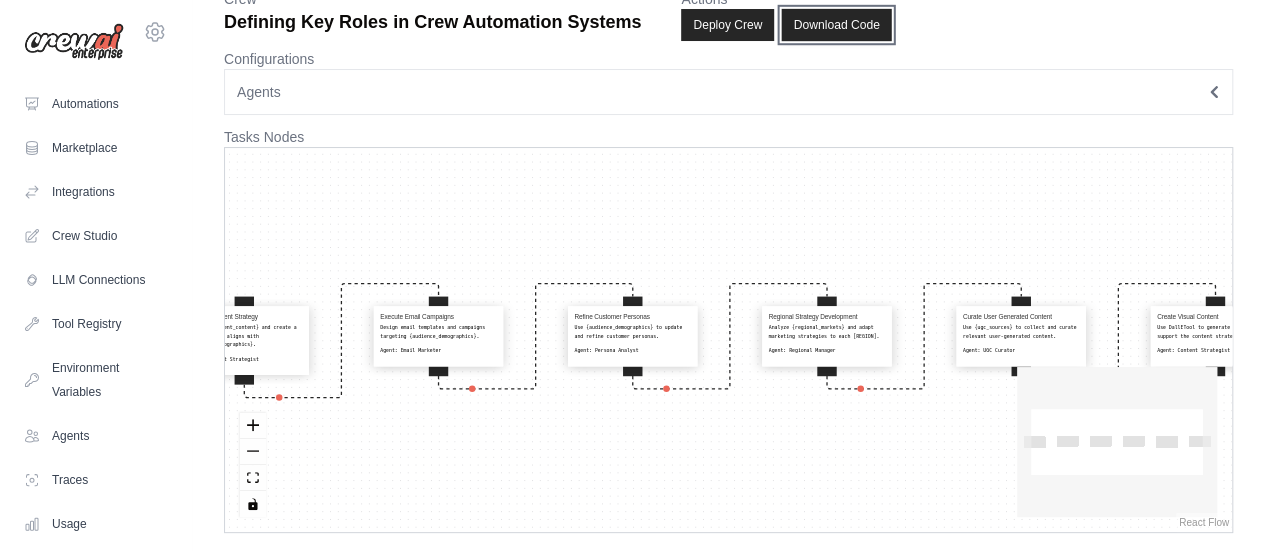 click on "Download Code" at bounding box center (837, 25) 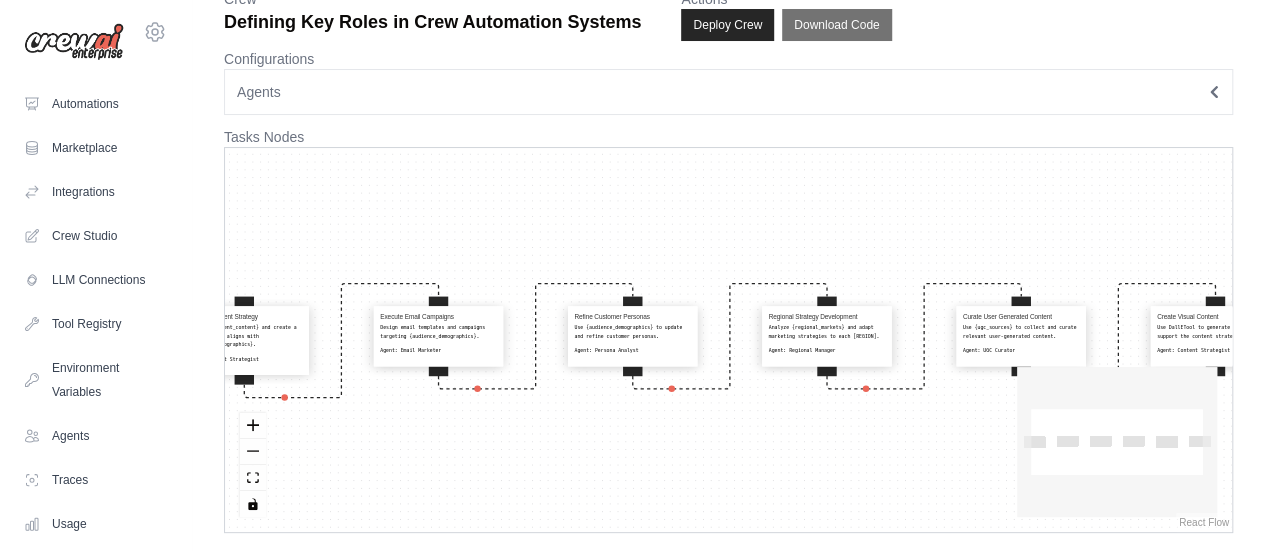 click on "Agents" at bounding box center (728, 92) 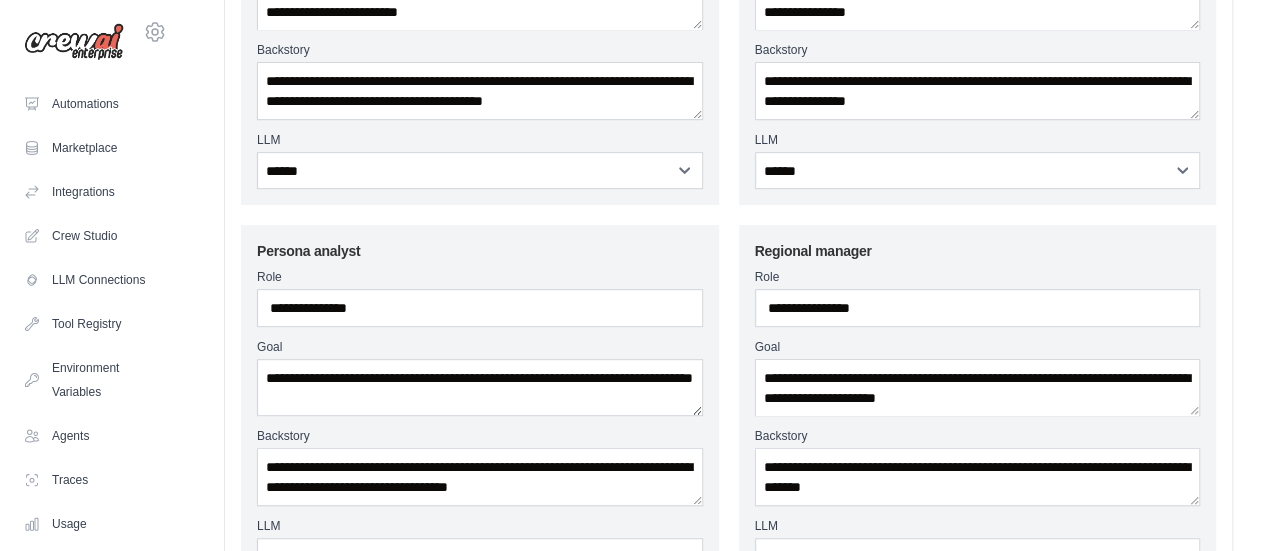 scroll, scrollTop: 366, scrollLeft: 0, axis: vertical 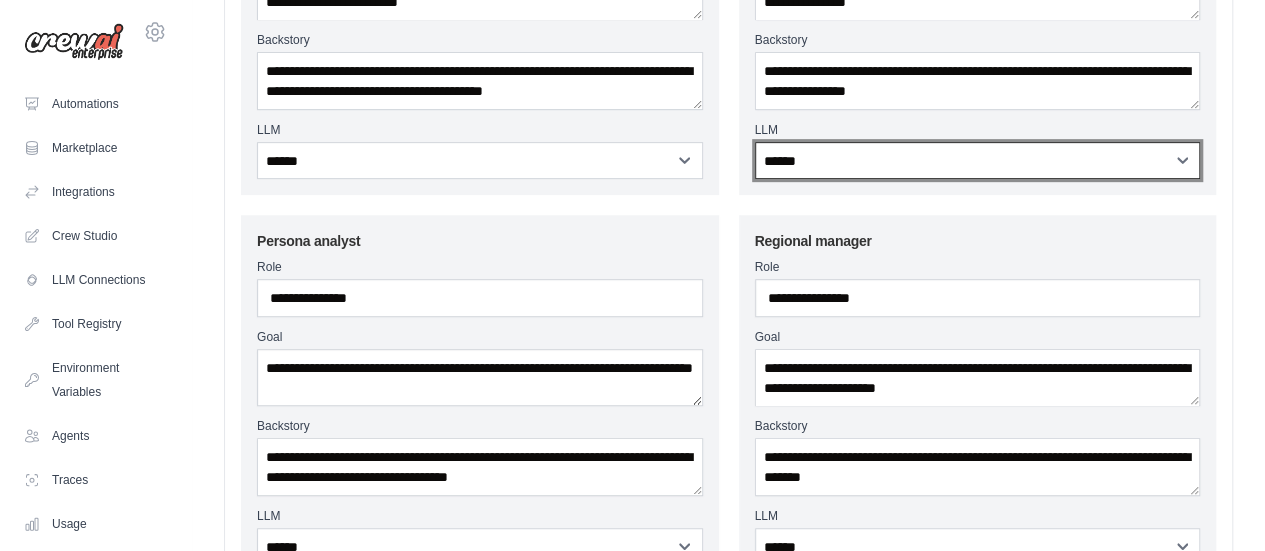 click on "**********" at bounding box center (978, 160) 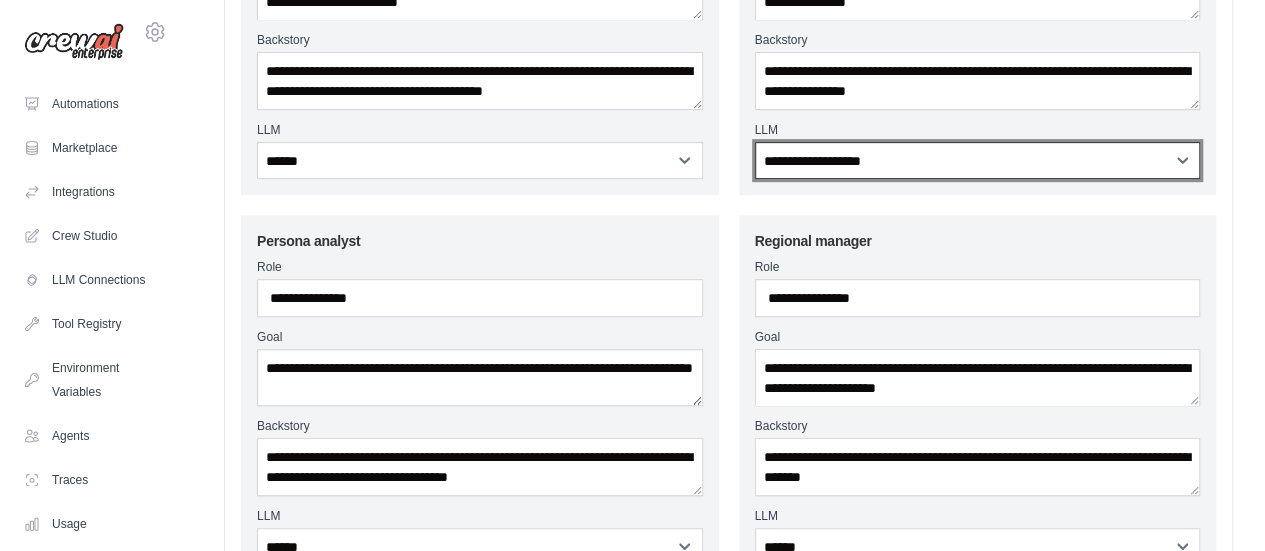click on "**********" at bounding box center (978, 160) 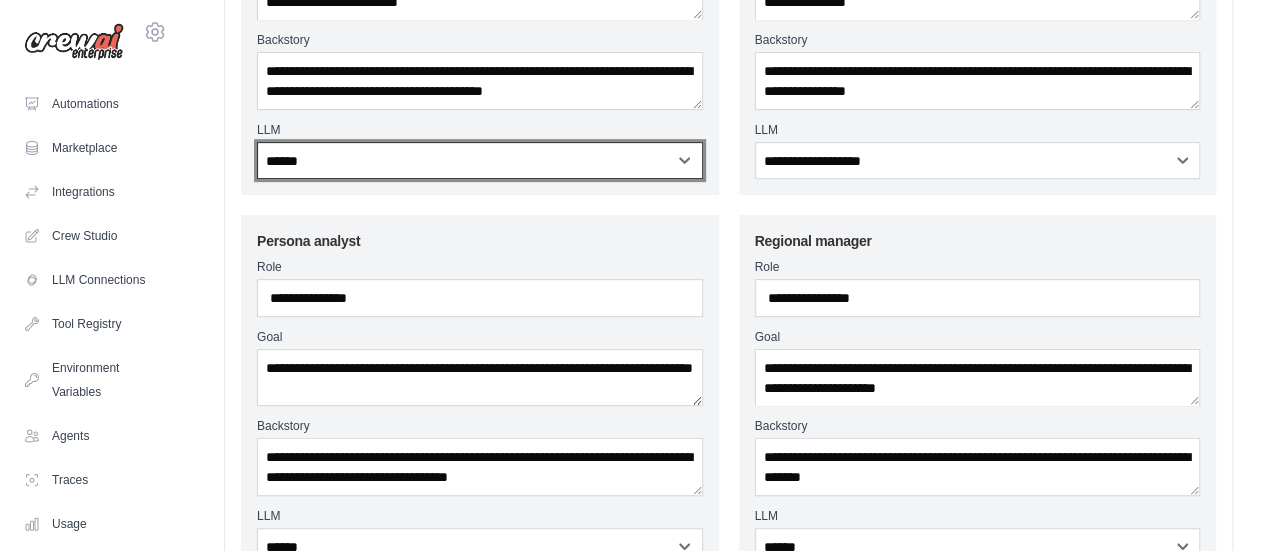 click on "**********" at bounding box center [480, 160] 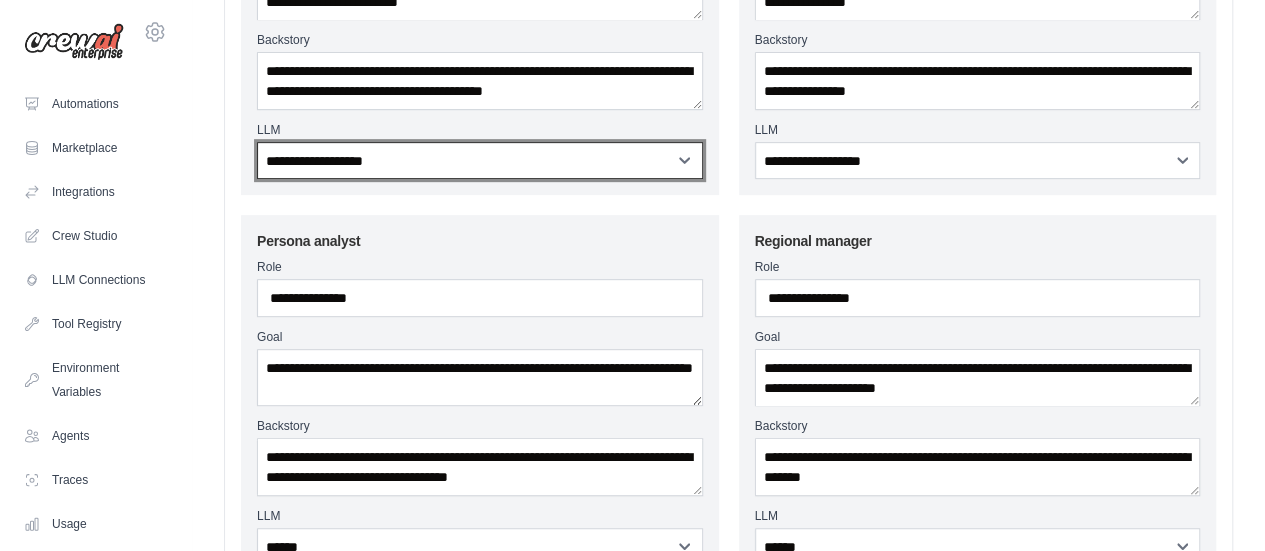 click on "**********" at bounding box center [480, 160] 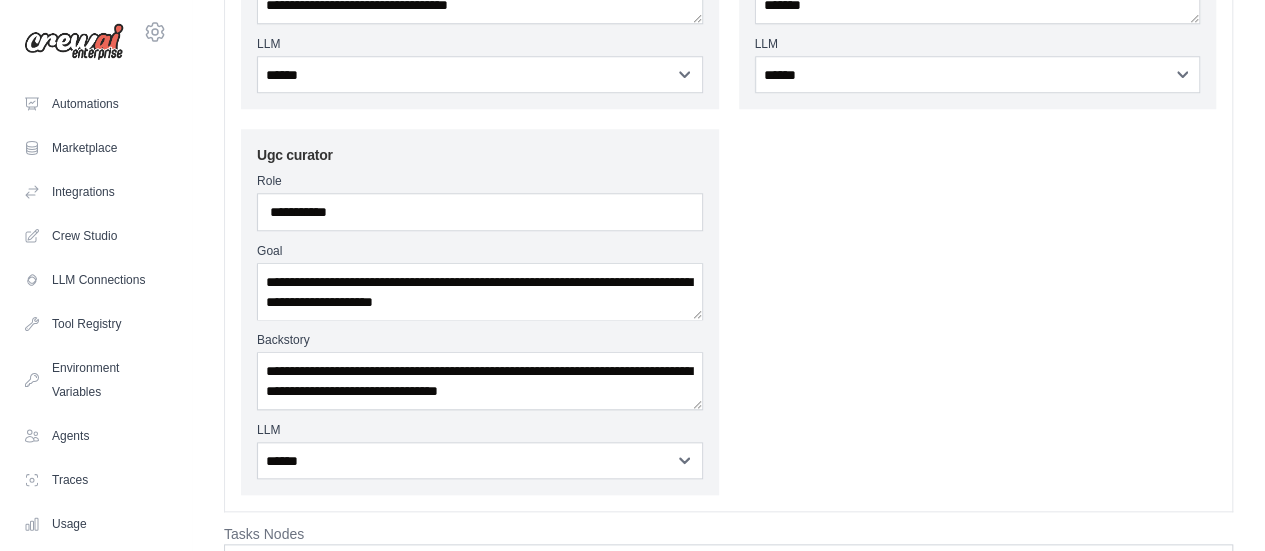 scroll, scrollTop: 884, scrollLeft: 0, axis: vertical 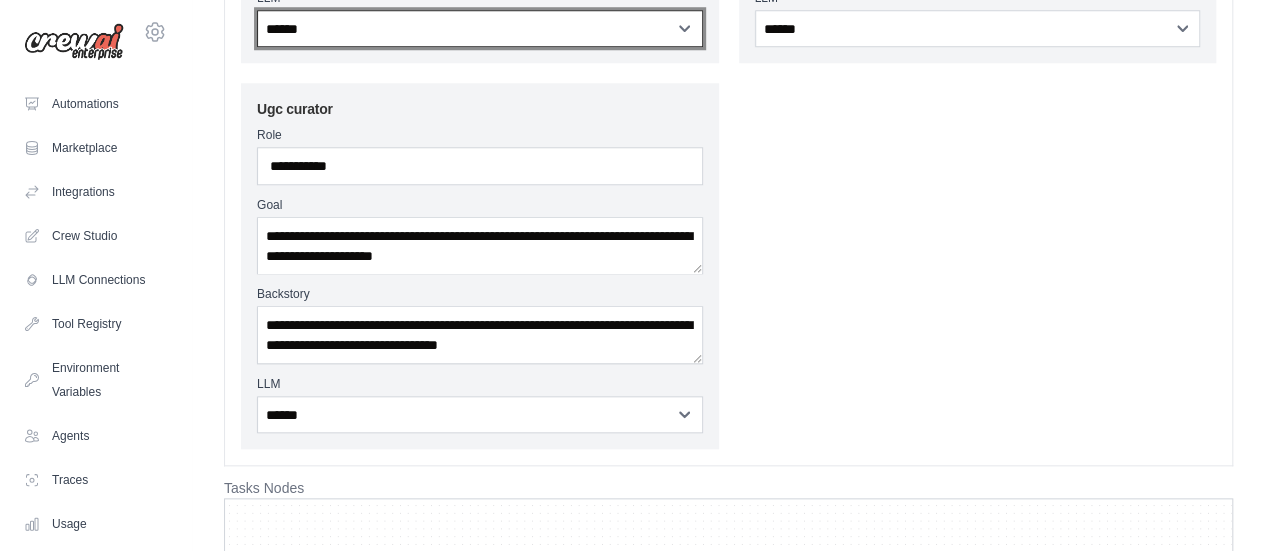 click on "**********" at bounding box center (480, 28) 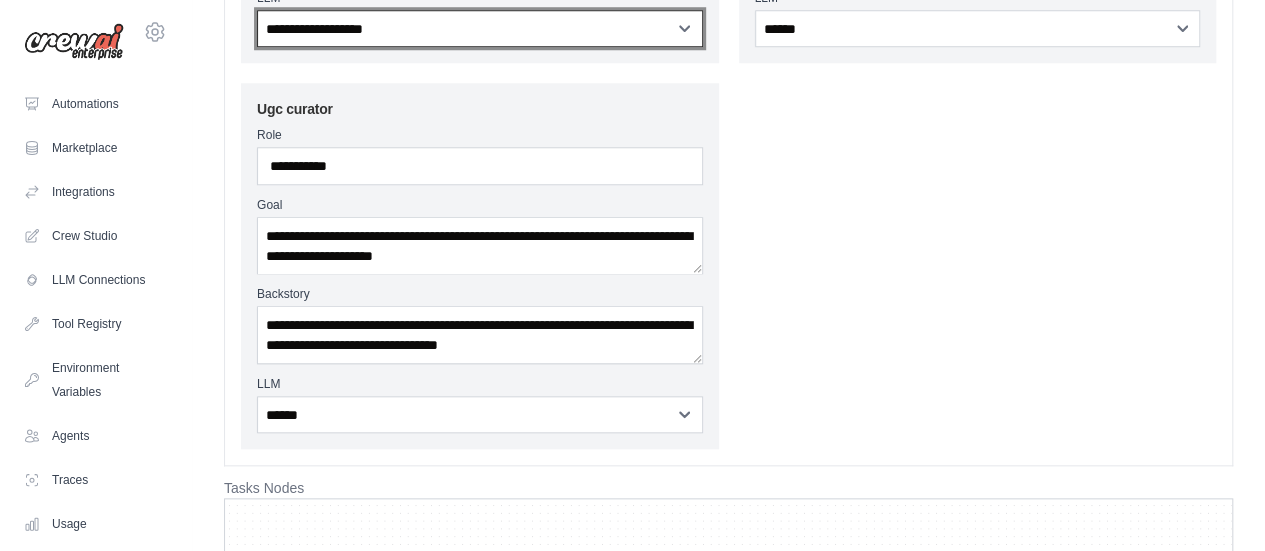 click on "**********" at bounding box center (480, 28) 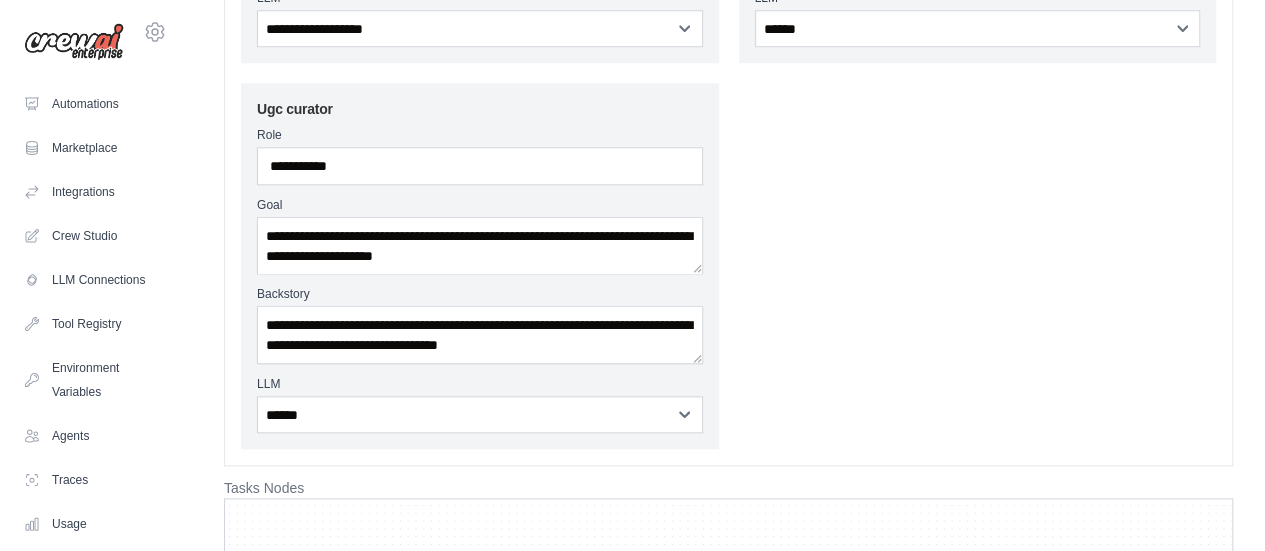 click on "**********" at bounding box center (978, -120) 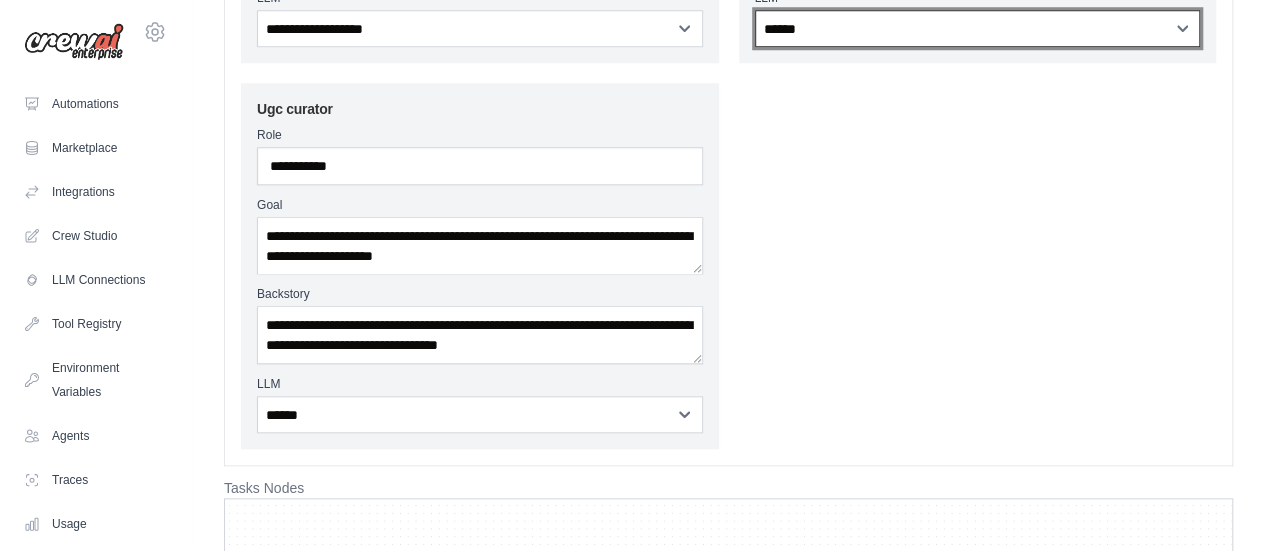 click on "**********" at bounding box center (978, 28) 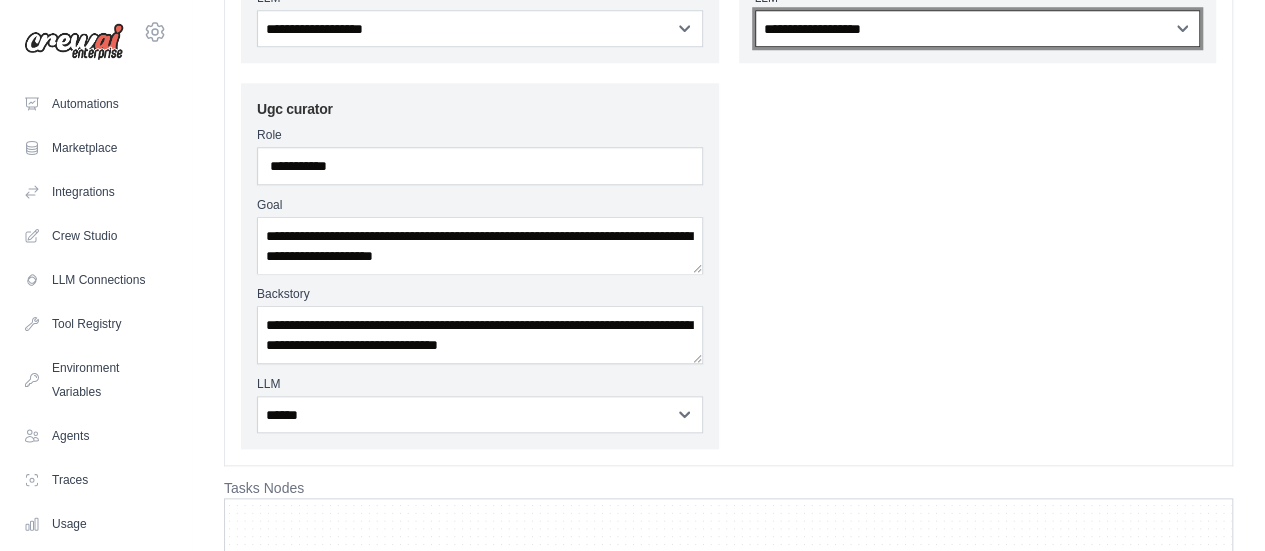 click on "**********" at bounding box center (978, 28) 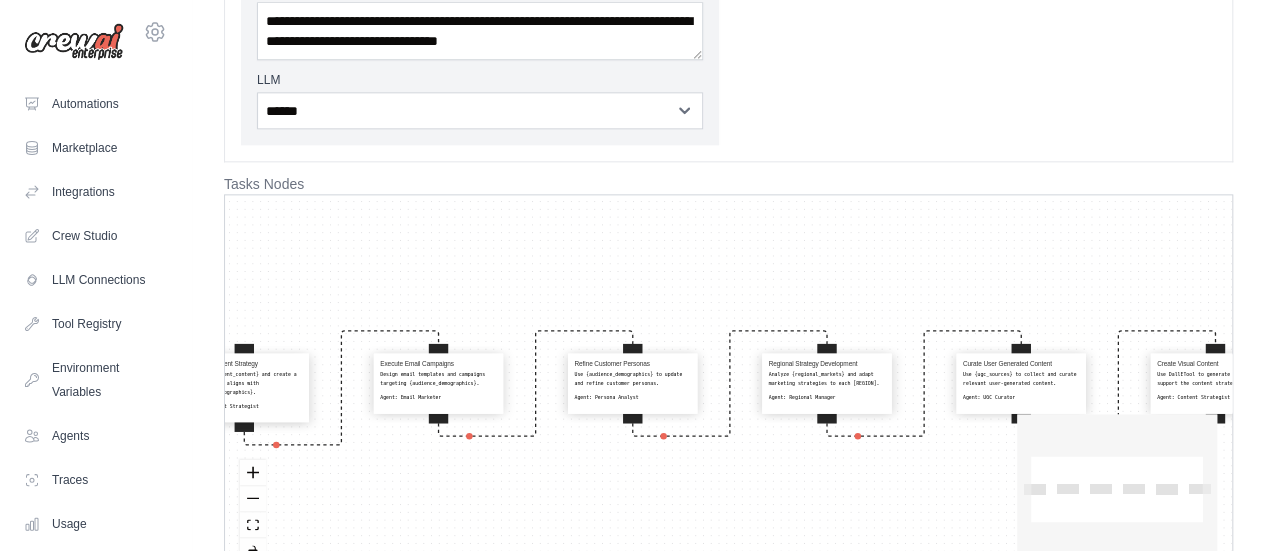 scroll, scrollTop: 1233, scrollLeft: 0, axis: vertical 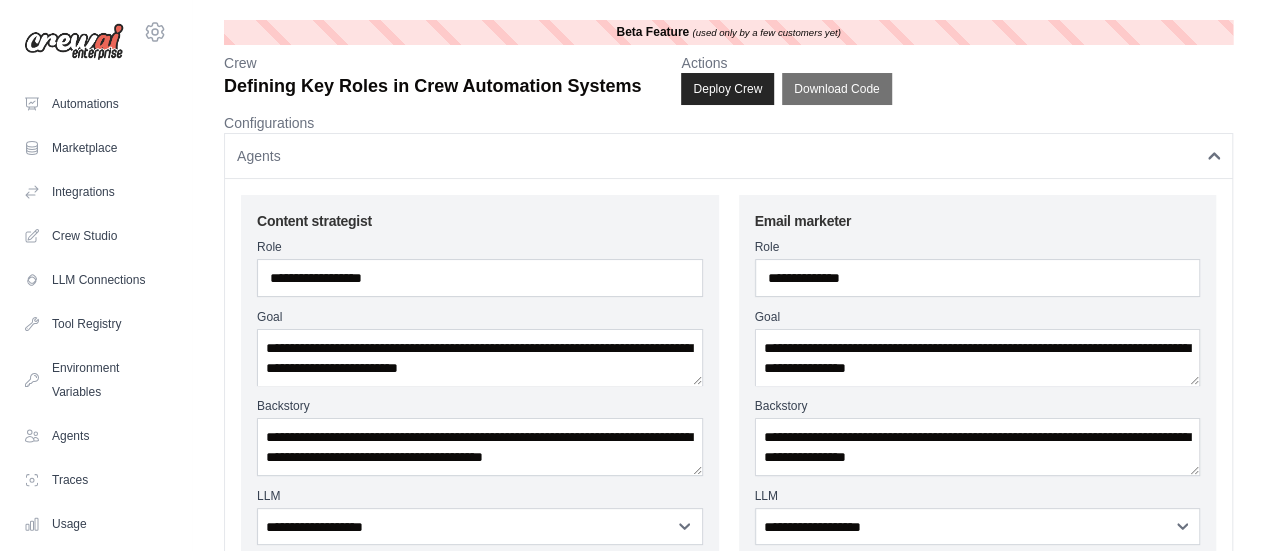 click on "Crew
Defining Key Roles in Crew Automation Systems
Actions
Deploy Crew
Download Code" at bounding box center [728, 79] 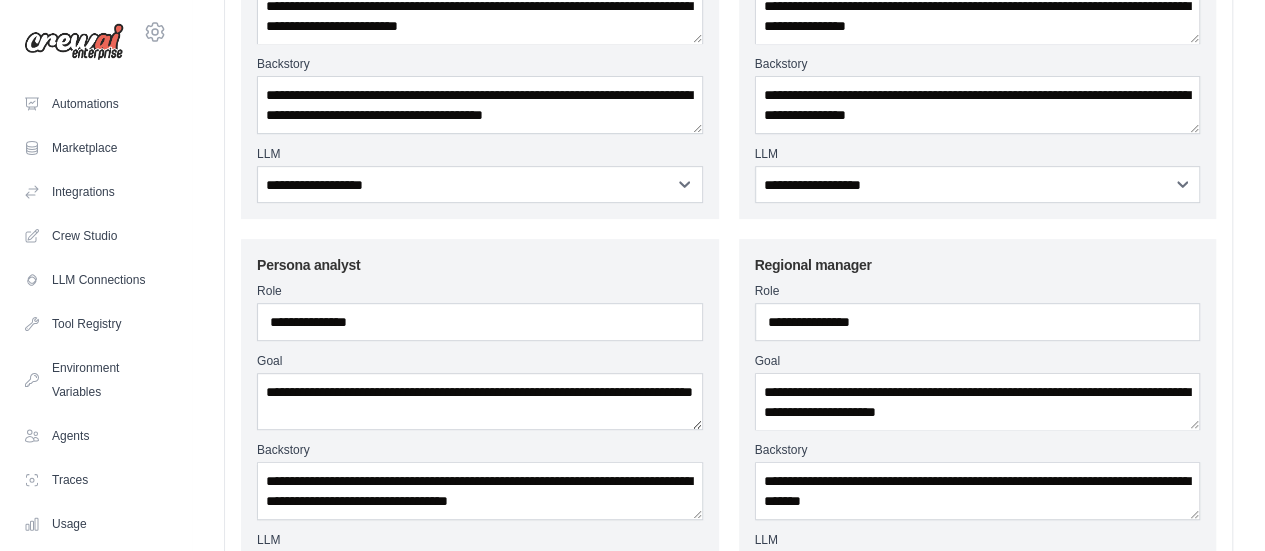 scroll, scrollTop: 0, scrollLeft: 0, axis: both 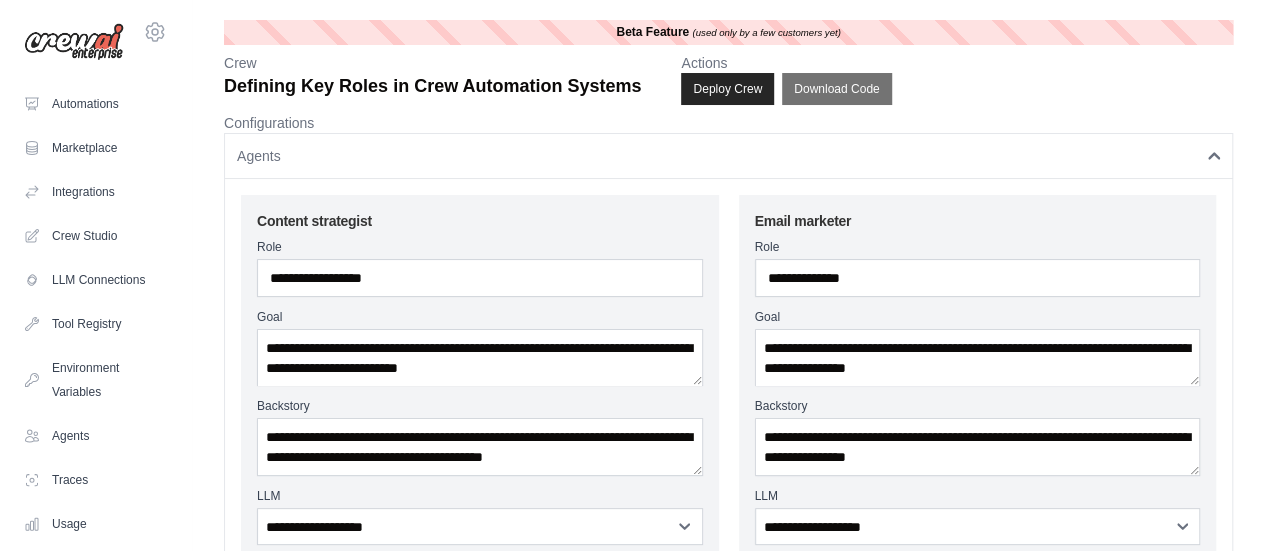 click on "**********" at bounding box center (728, 701) 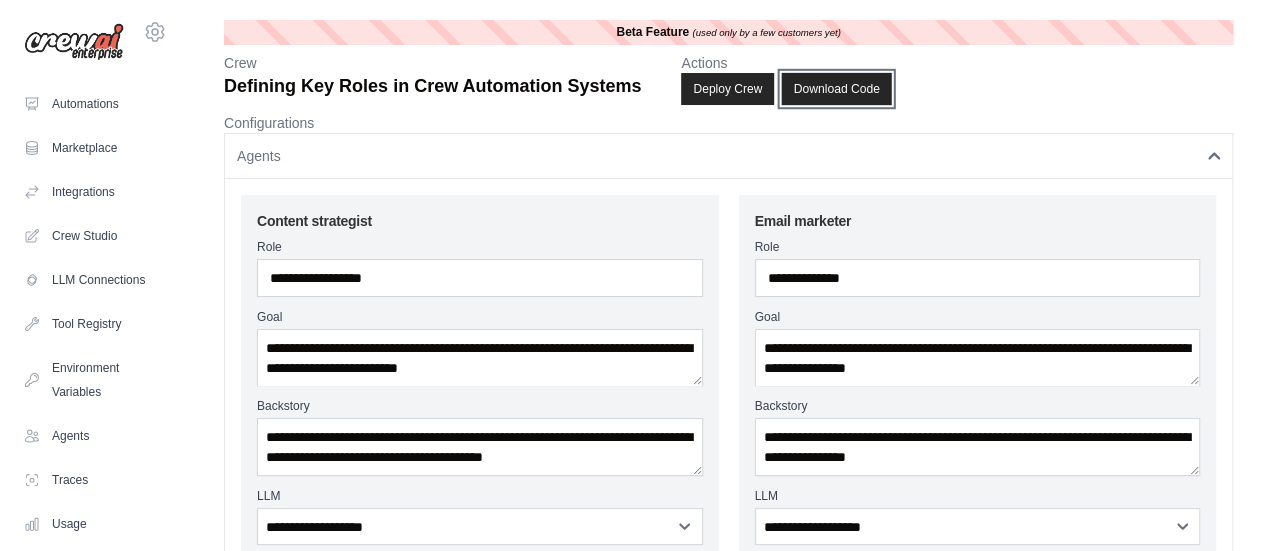 click on "Download Code" at bounding box center [837, 89] 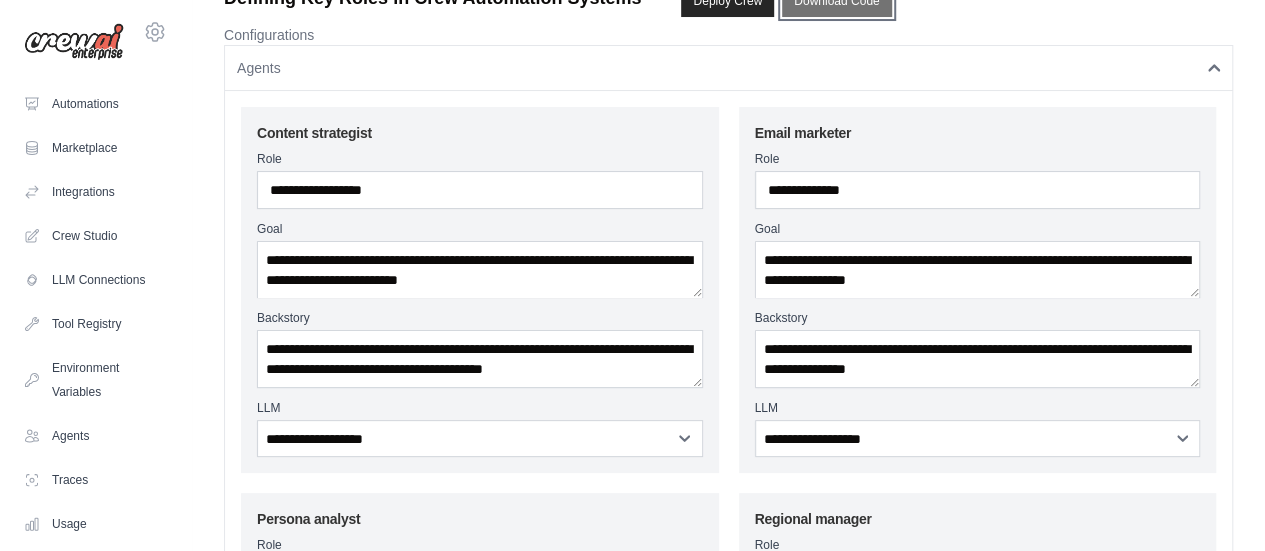 scroll, scrollTop: 0, scrollLeft: 0, axis: both 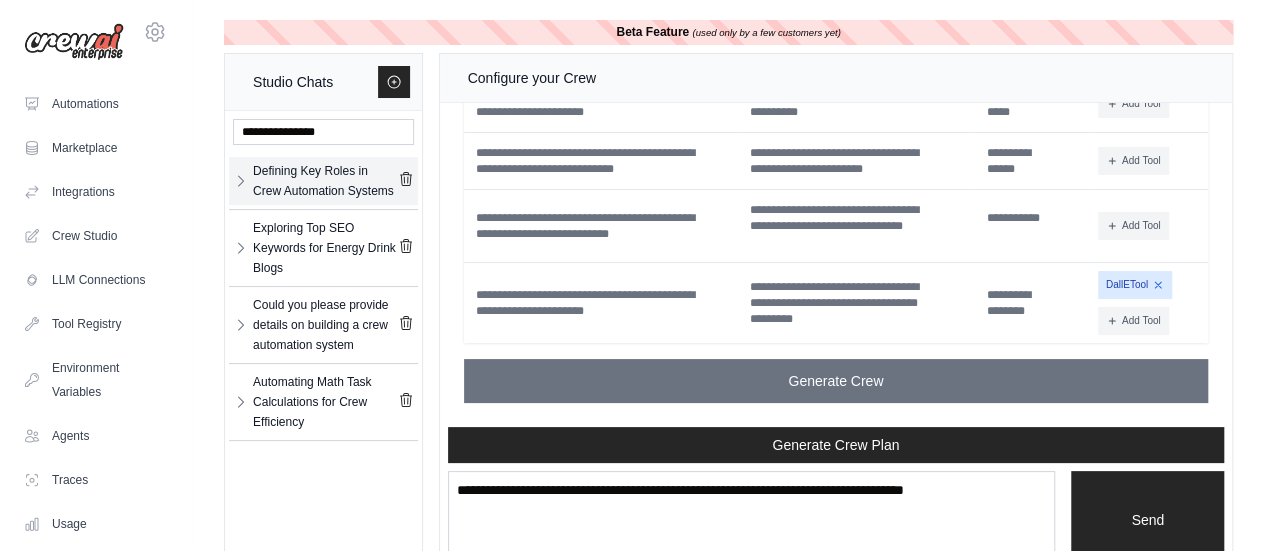 click on "Defining Key Roles in Crew Automation Systems" at bounding box center [325, 181] 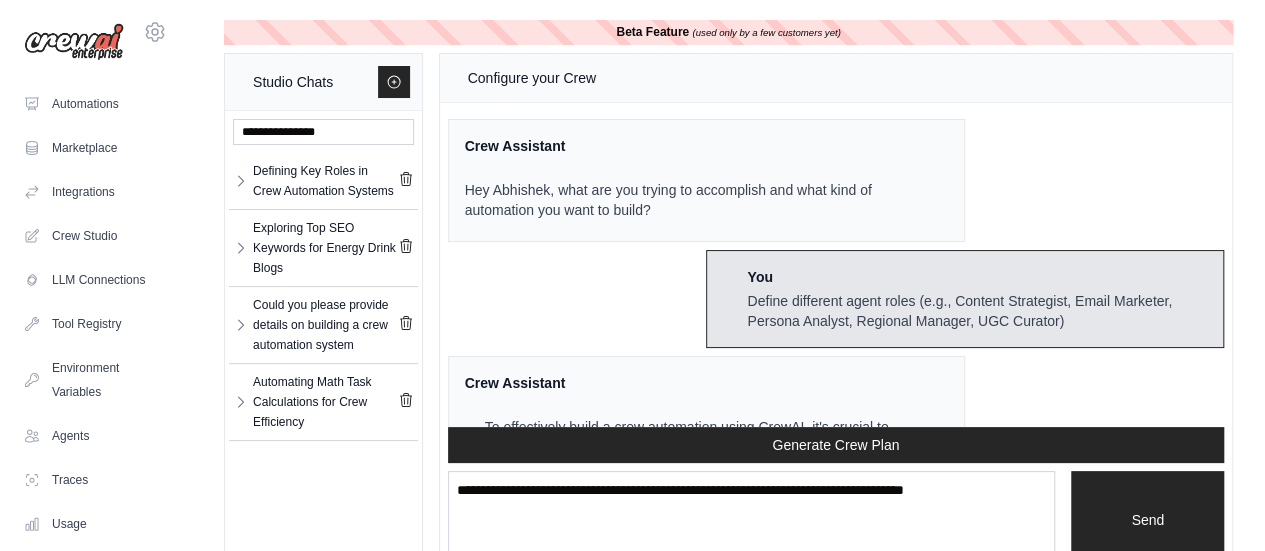 scroll, scrollTop: 3371, scrollLeft: 0, axis: vertical 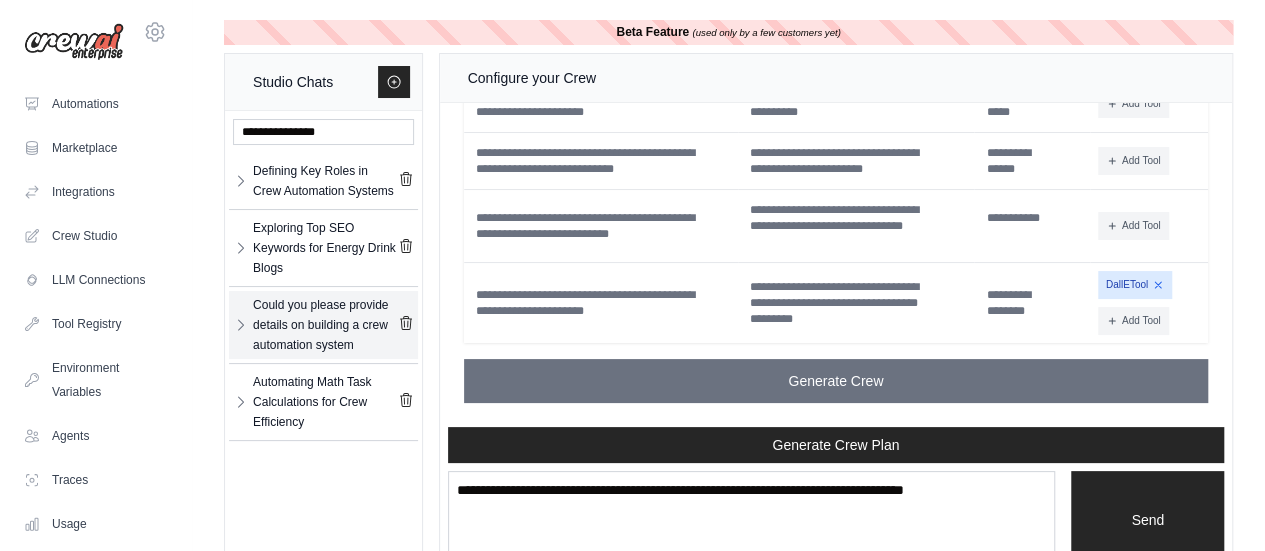 click on "Could you please provide details on building a crew automation system" at bounding box center (325, 325) 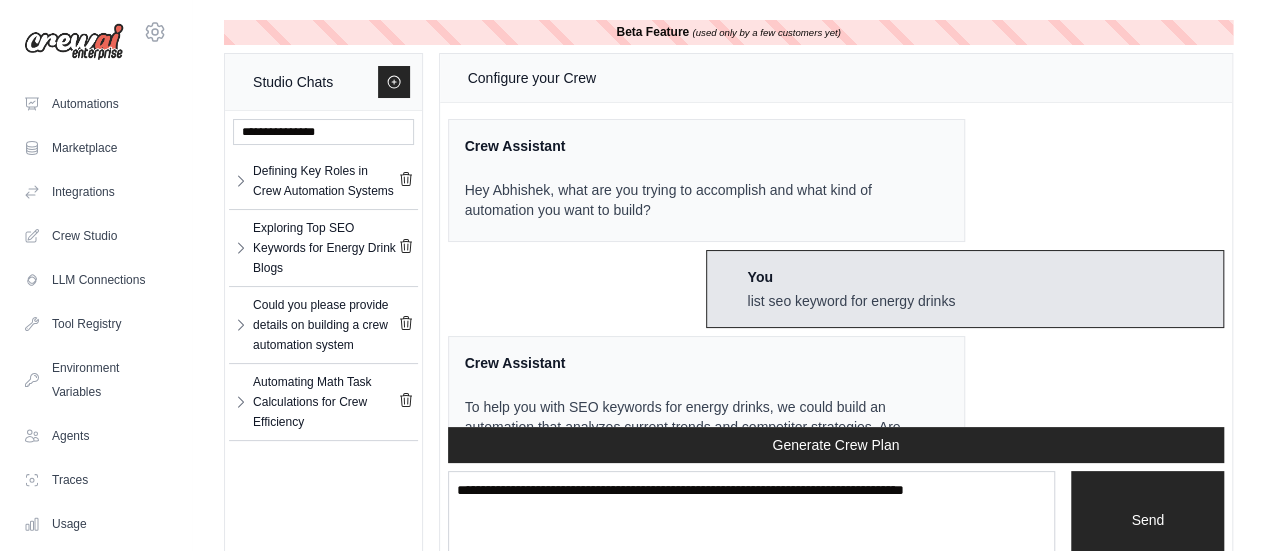scroll, scrollTop: 2375, scrollLeft: 0, axis: vertical 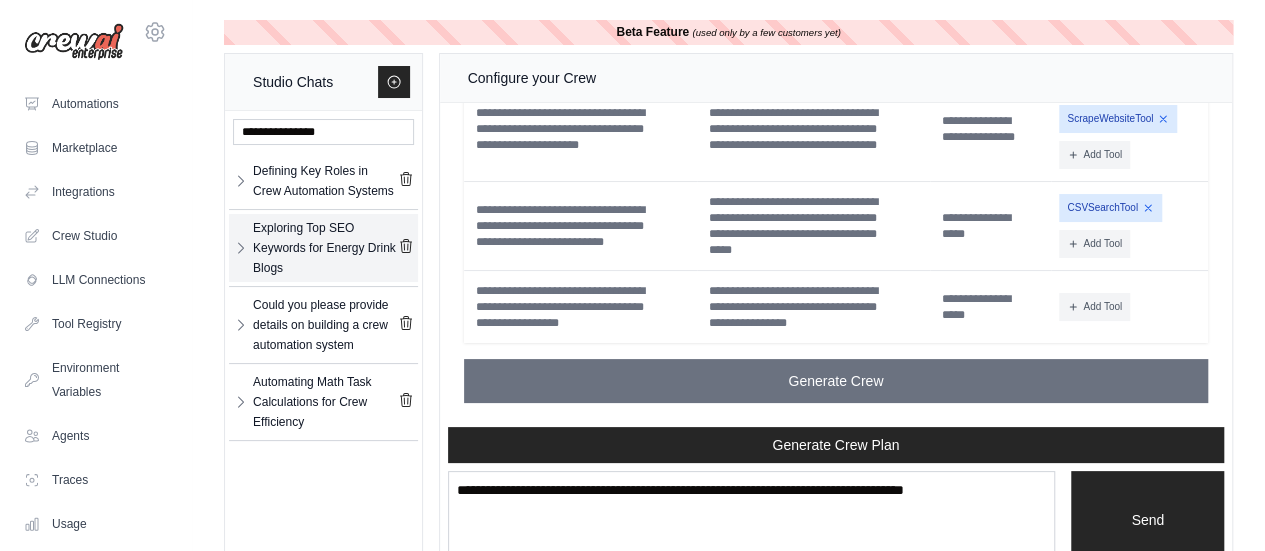 click on "Exploring Top SEO Keywords for Energy Drink Blogs" at bounding box center (325, 248) 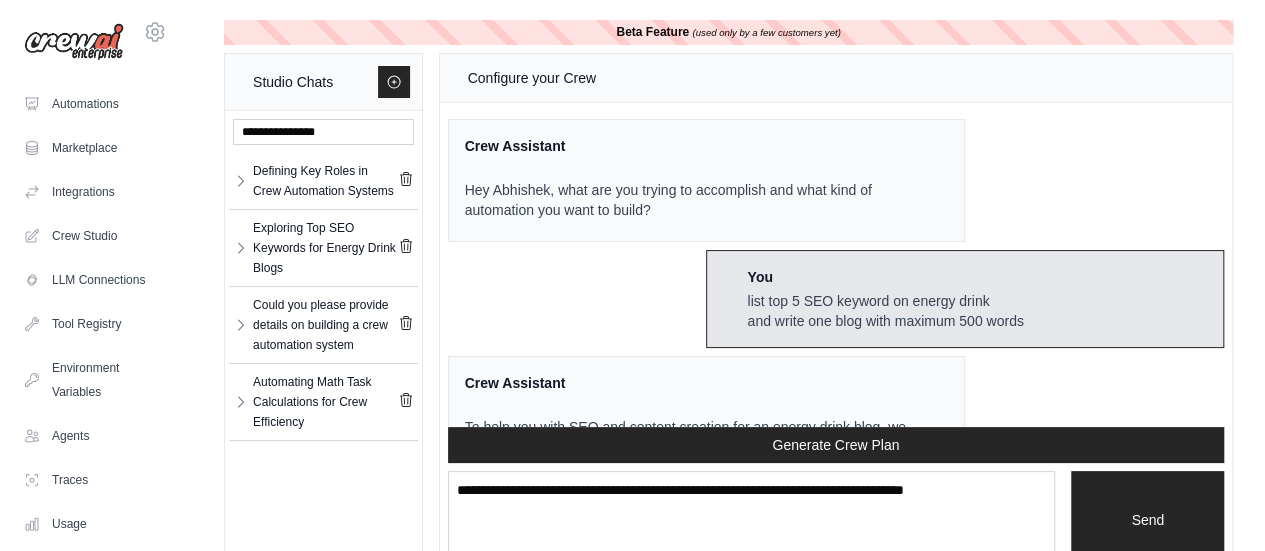 scroll, scrollTop: 2736, scrollLeft: 0, axis: vertical 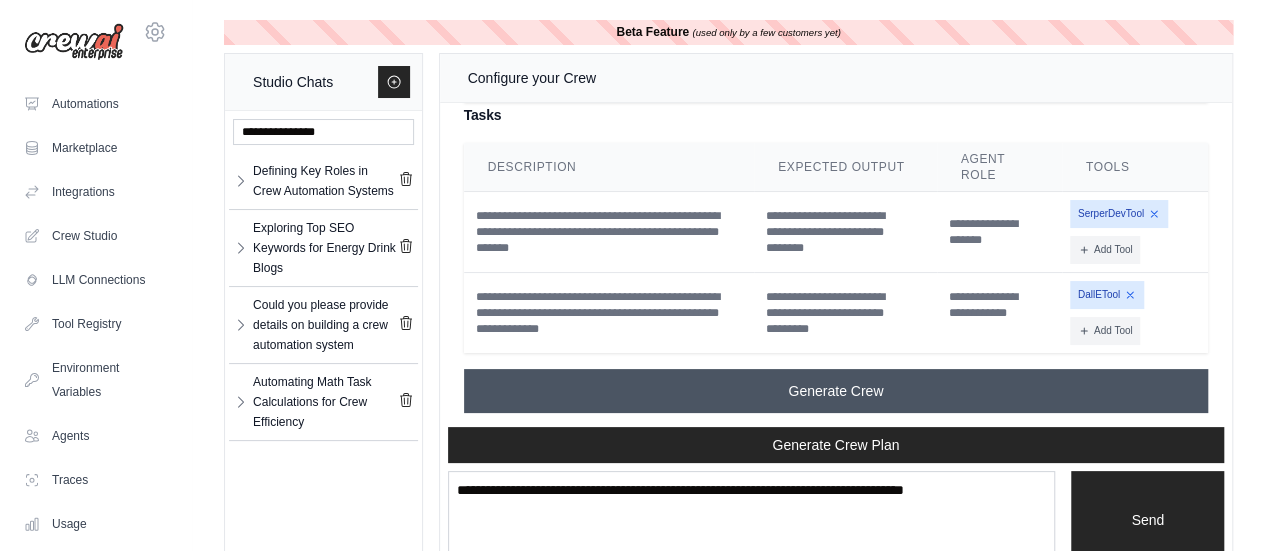 click on "Generate Crew" at bounding box center (836, 391) 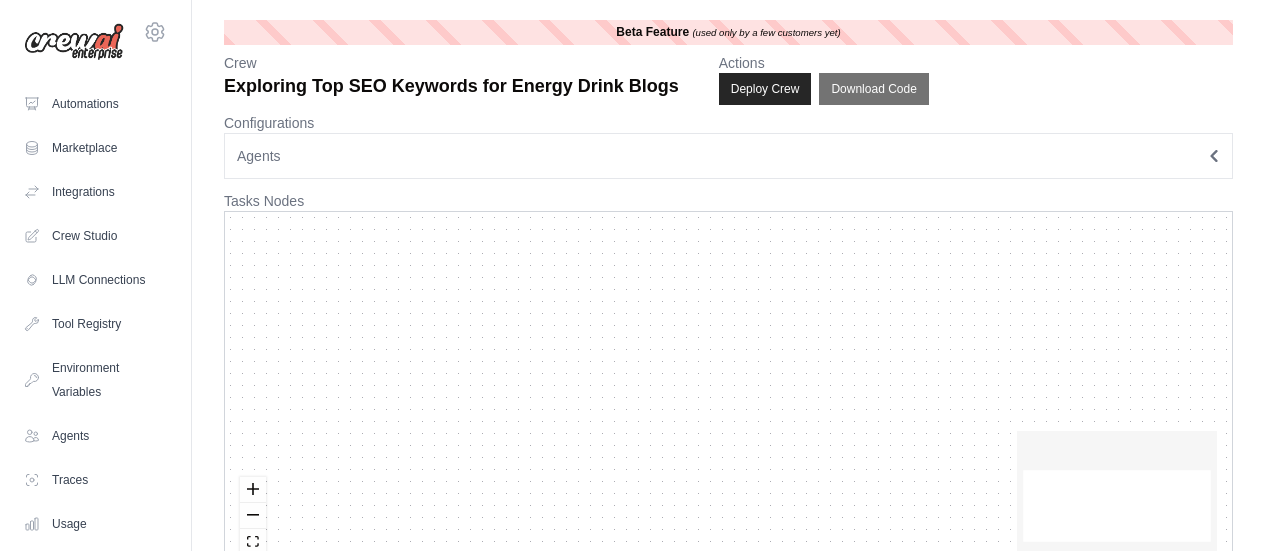scroll, scrollTop: 0, scrollLeft: 0, axis: both 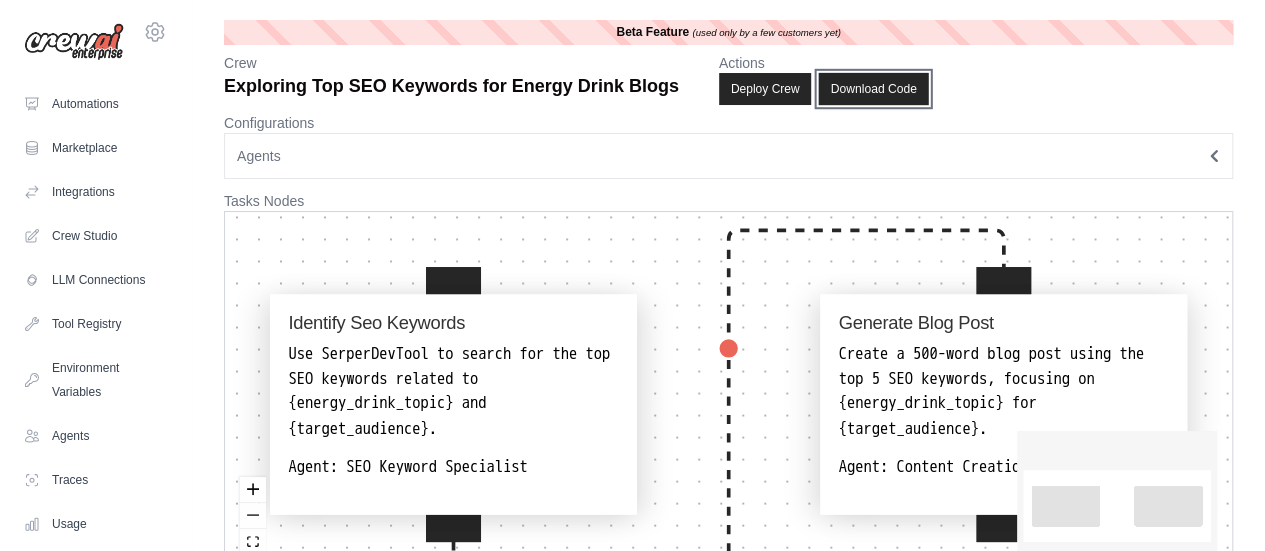 click on "Download Code" at bounding box center (874, 89) 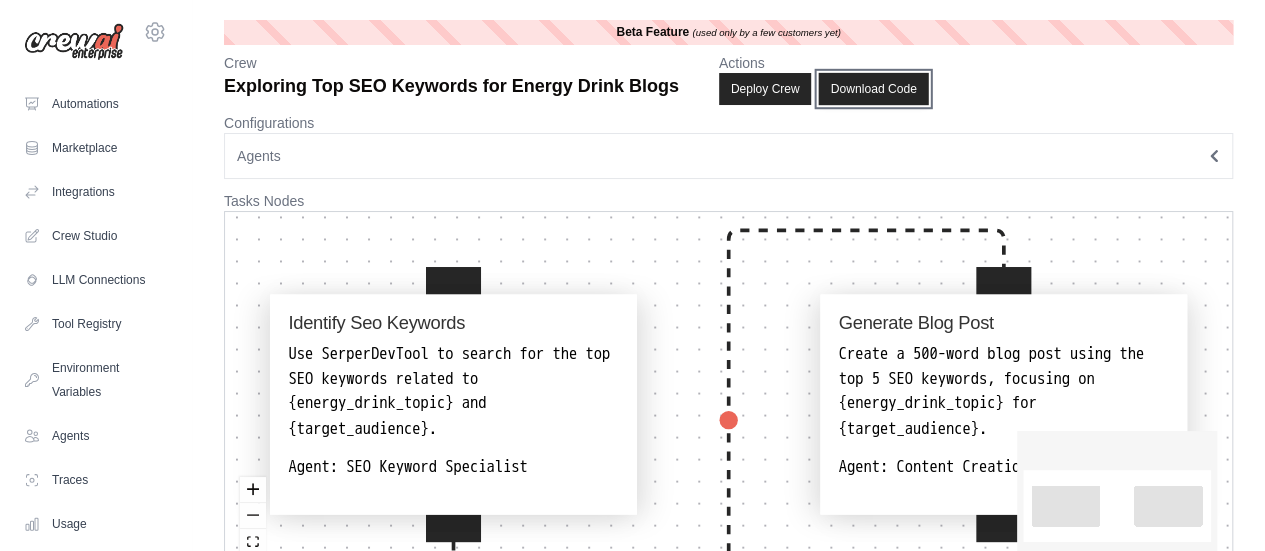 click on "Download Code" at bounding box center [874, 89] 